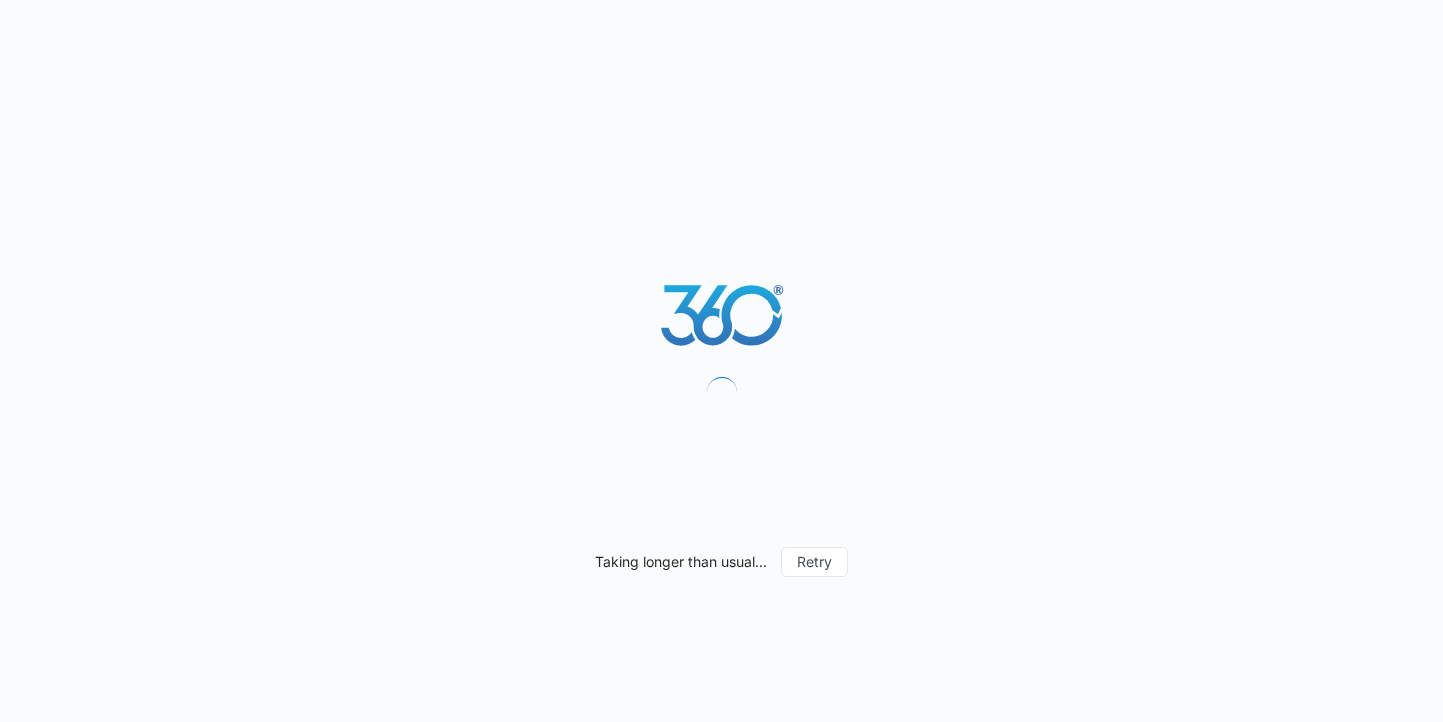 scroll, scrollTop: 0, scrollLeft: 0, axis: both 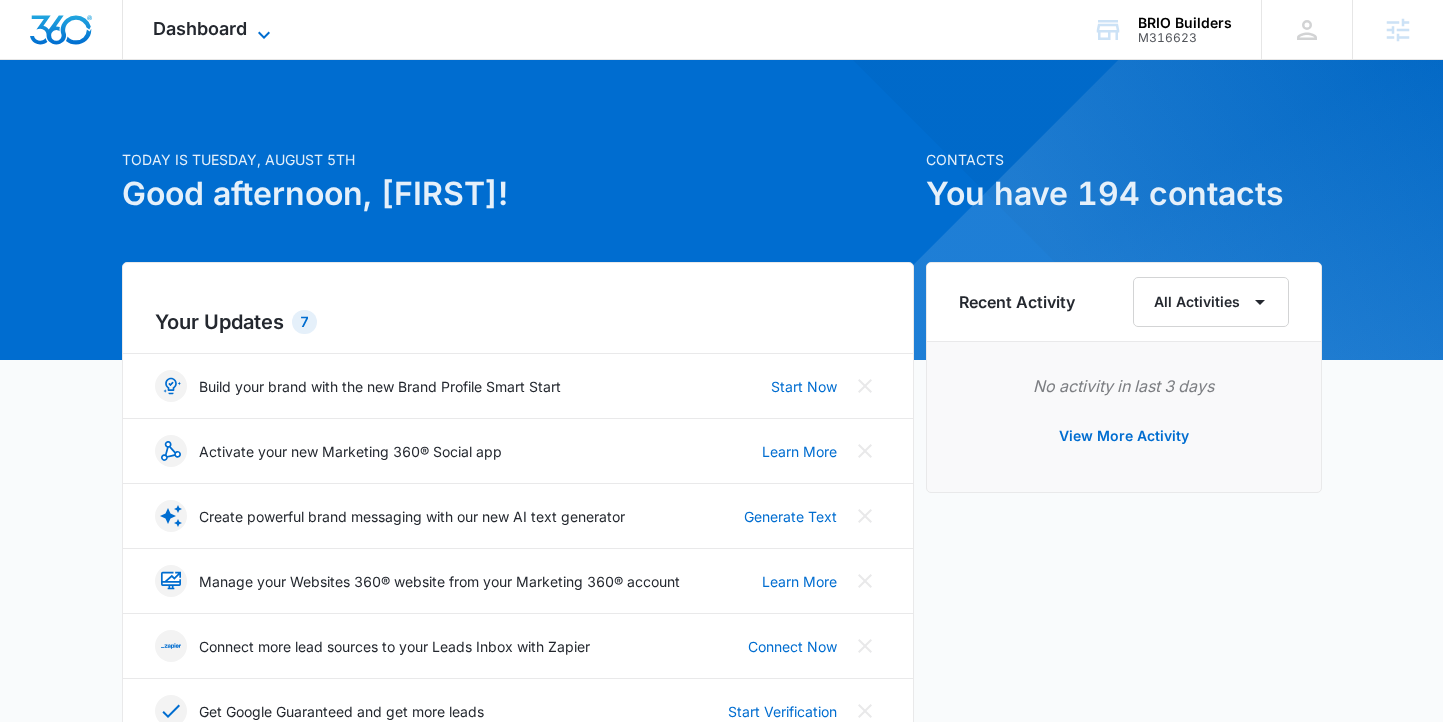click on "Dashboard" at bounding box center (200, 28) 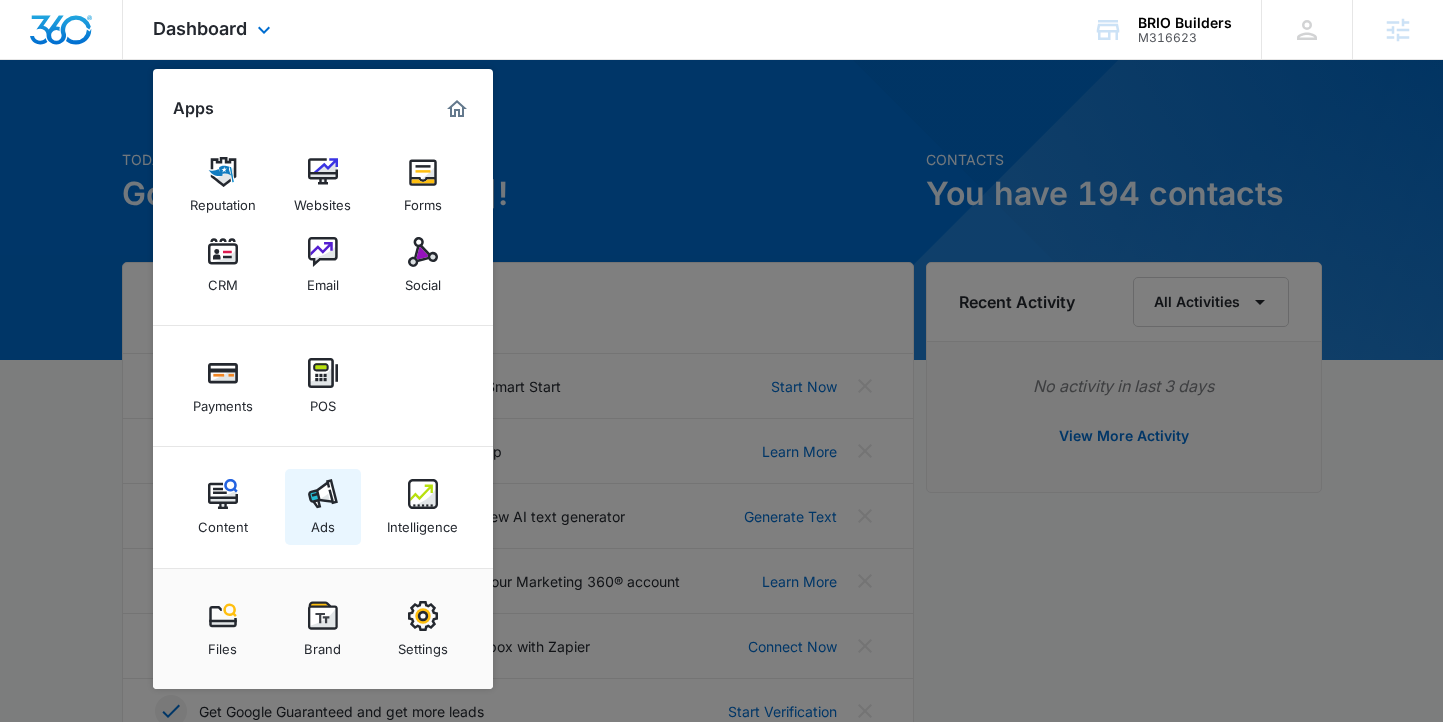 click at bounding box center [323, 494] 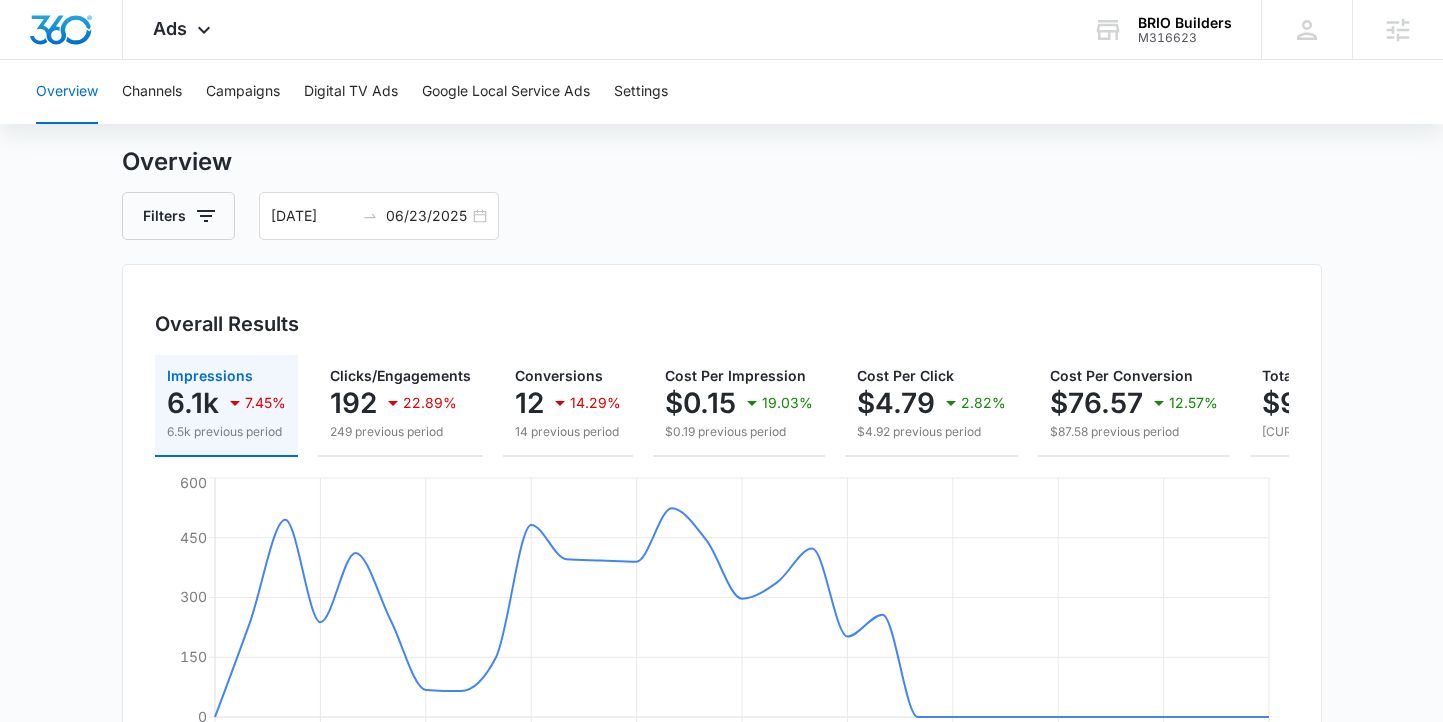 scroll, scrollTop: 45, scrollLeft: 0, axis: vertical 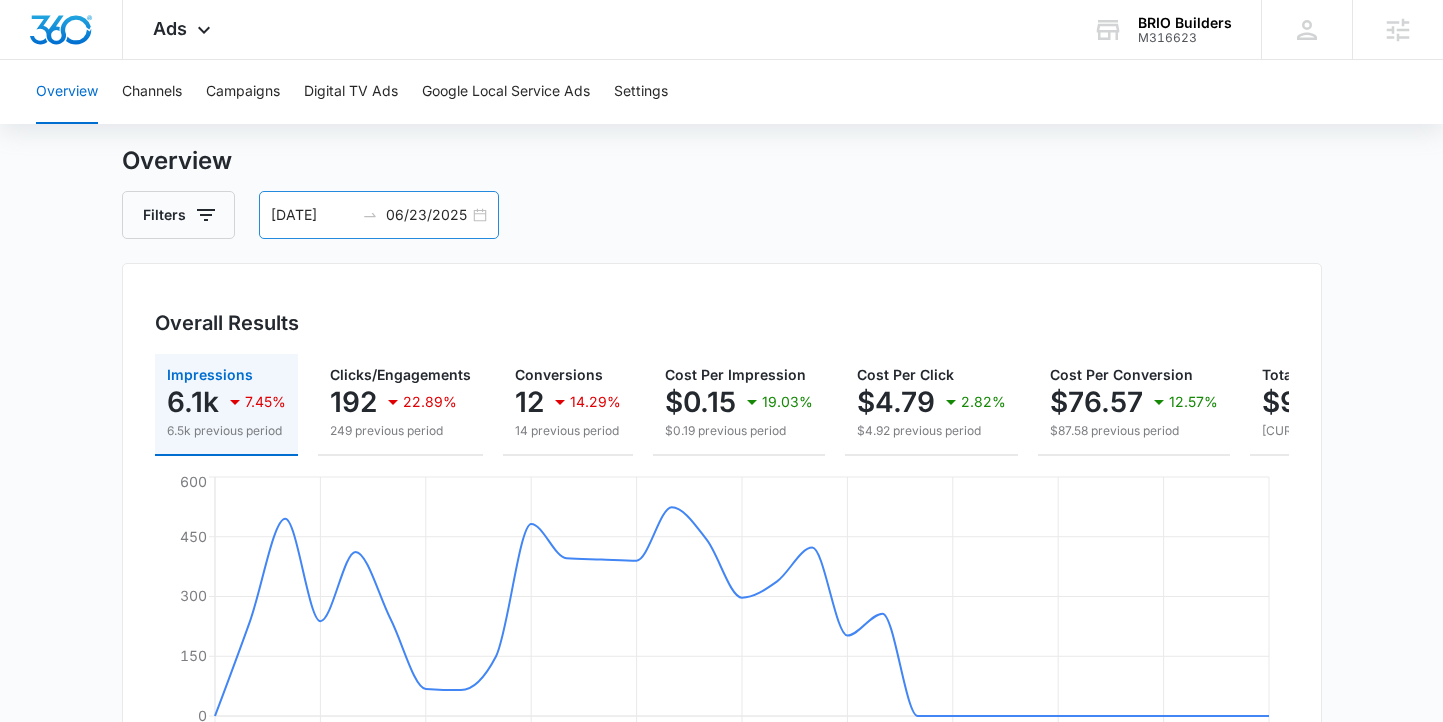 click on "[DATE] [DATE]" at bounding box center (379, 215) 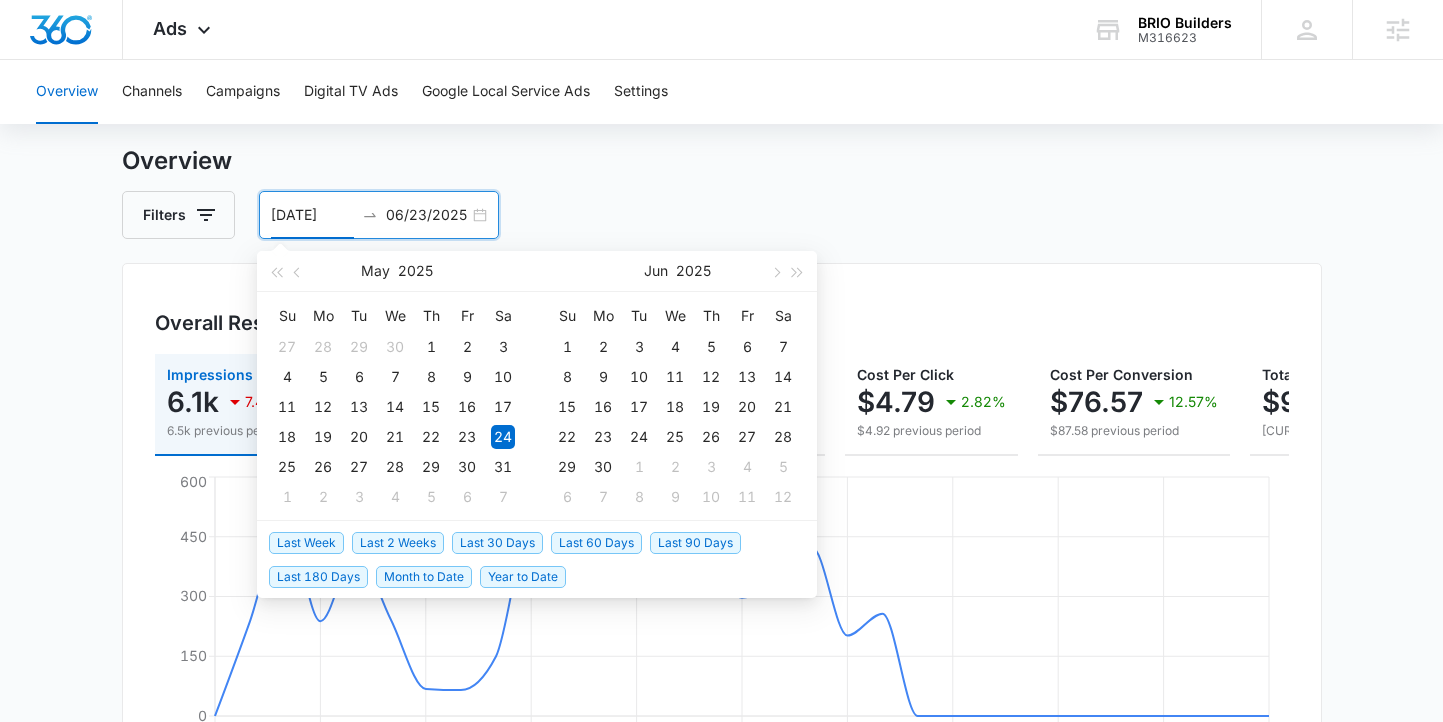 click on "Last 30 Days" at bounding box center (497, 543) 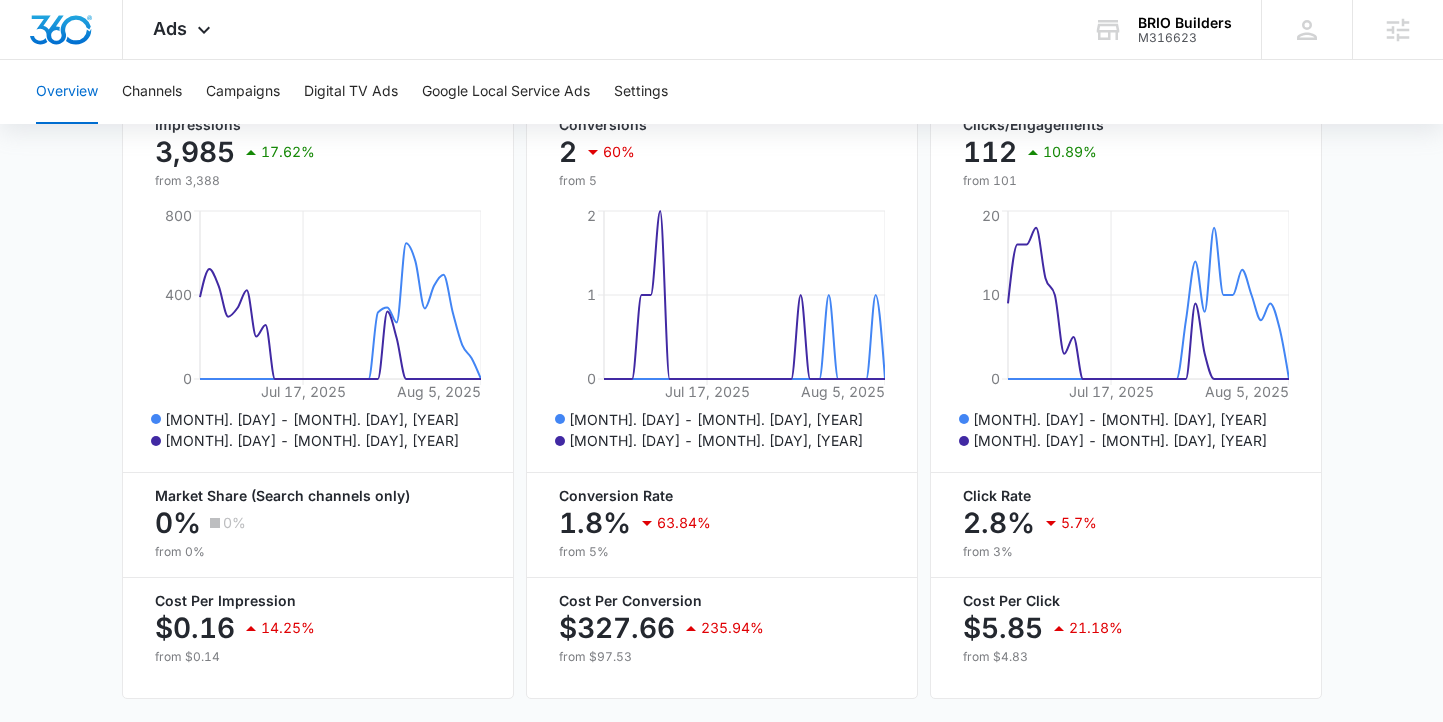 scroll, scrollTop: 902, scrollLeft: 0, axis: vertical 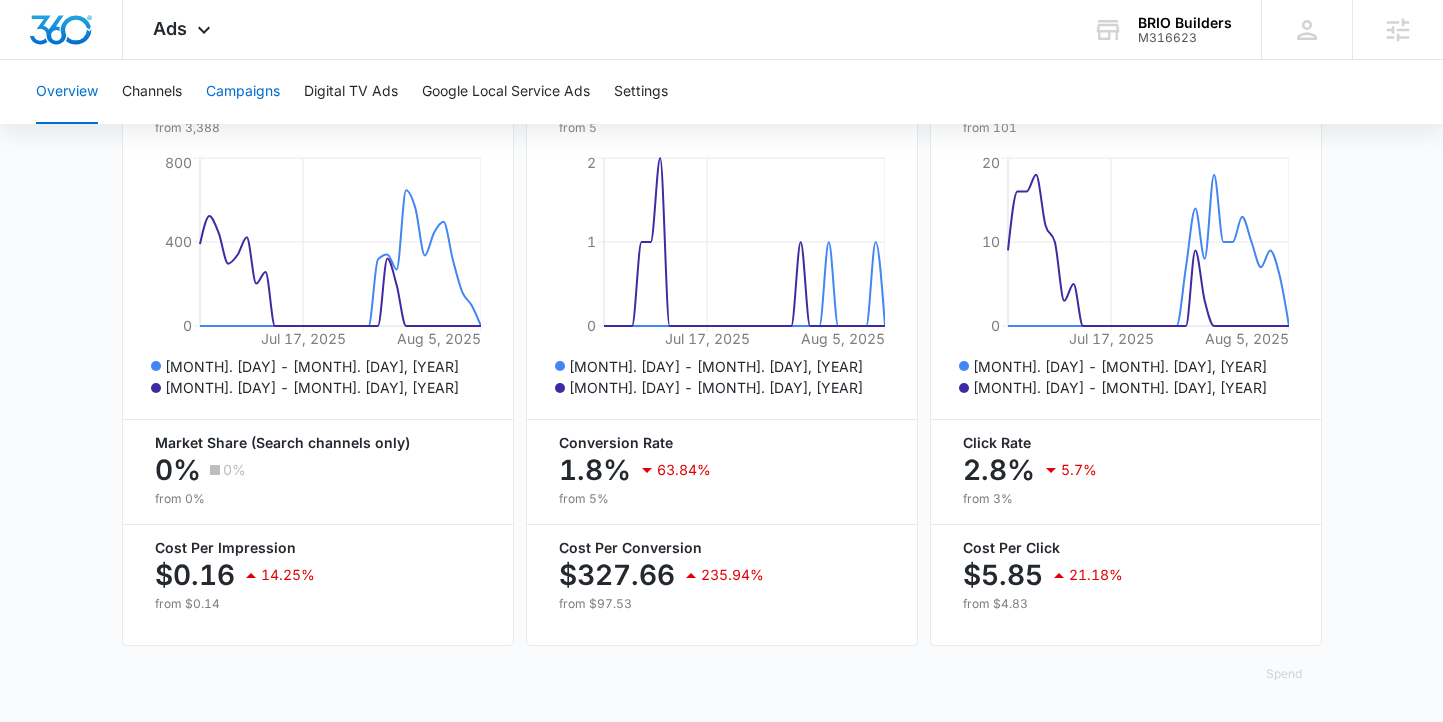click on "Campaigns" at bounding box center [243, 92] 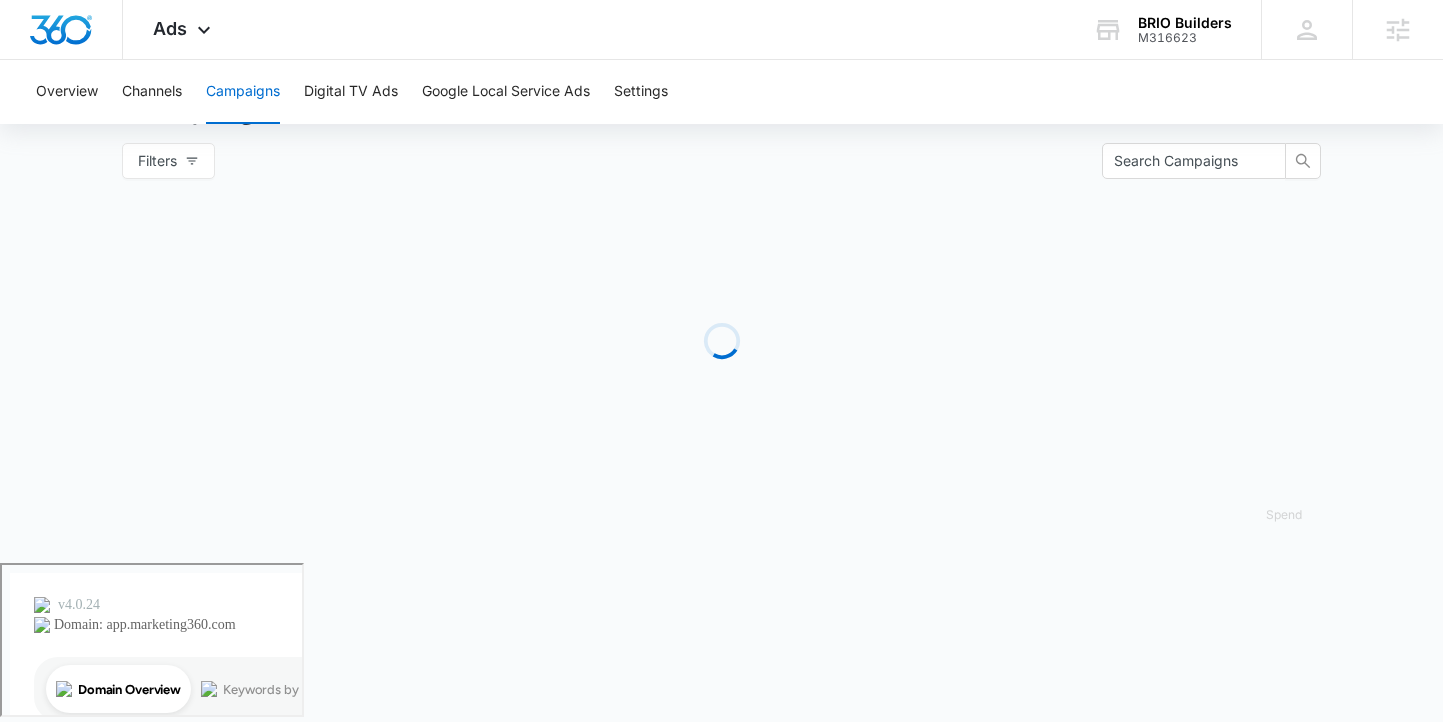scroll, scrollTop: 0, scrollLeft: 0, axis: both 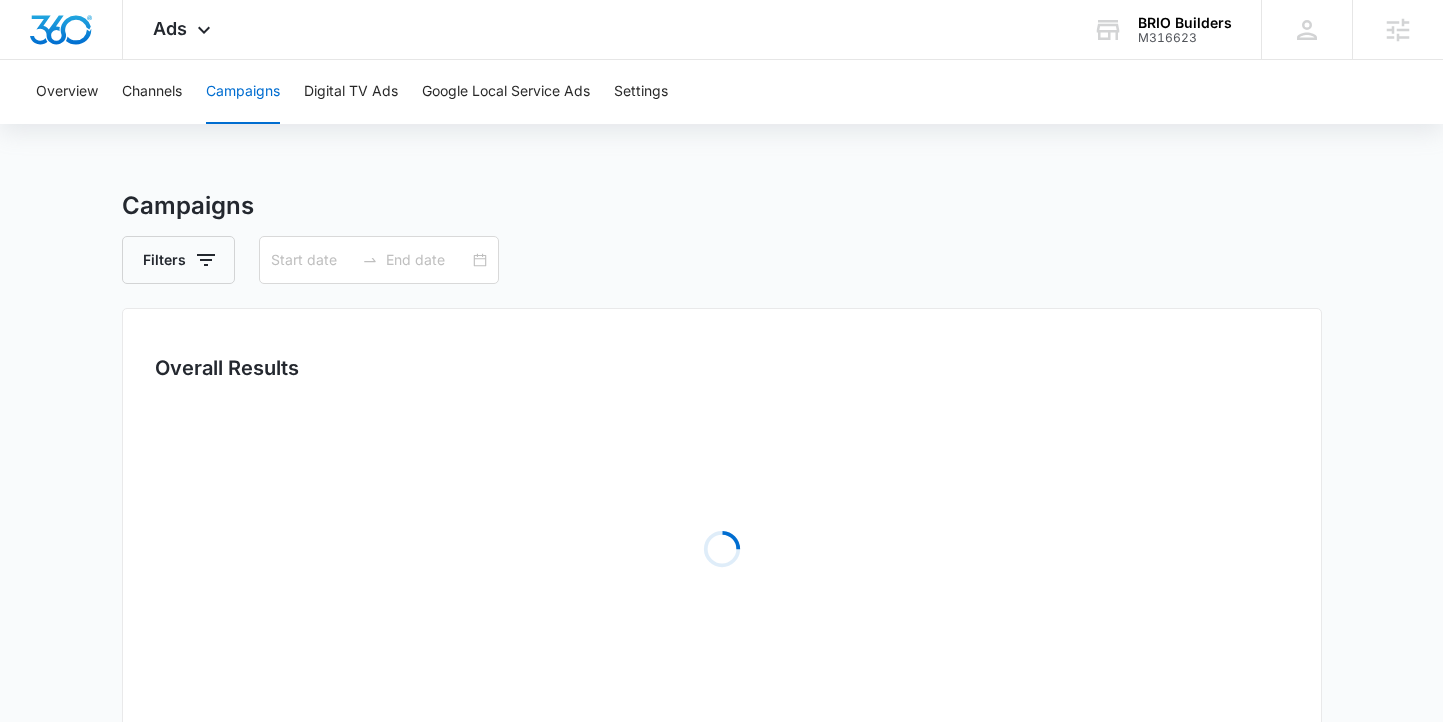 type on "07/06/2025" 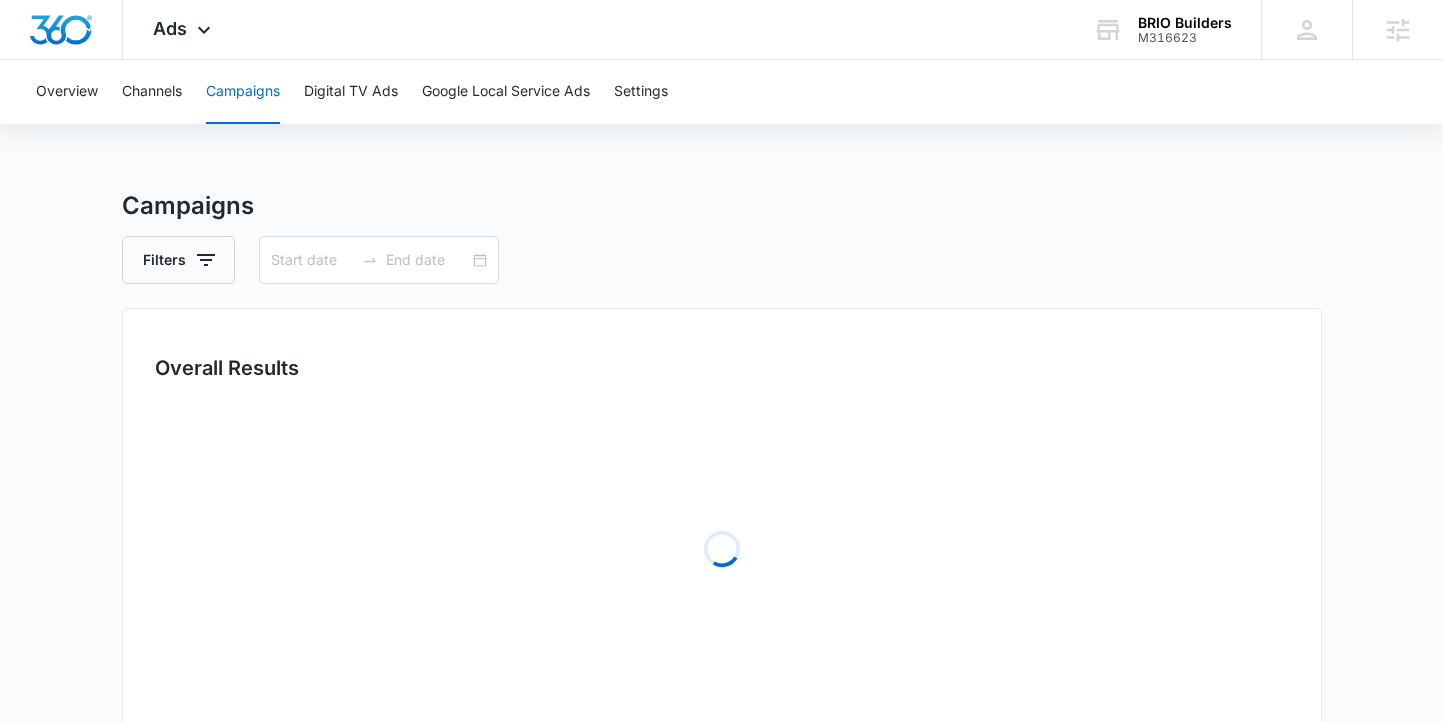 type on "08/05/2025" 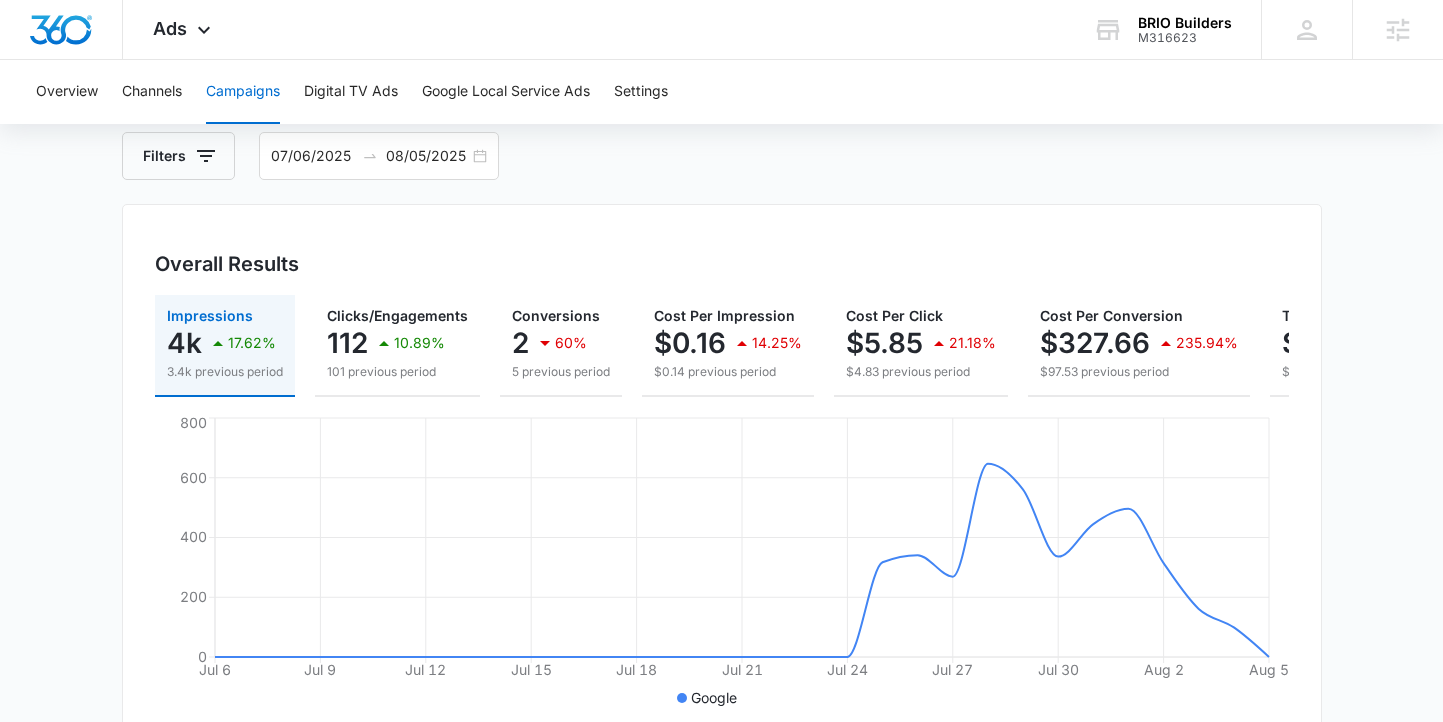 scroll, scrollTop: 27, scrollLeft: 0, axis: vertical 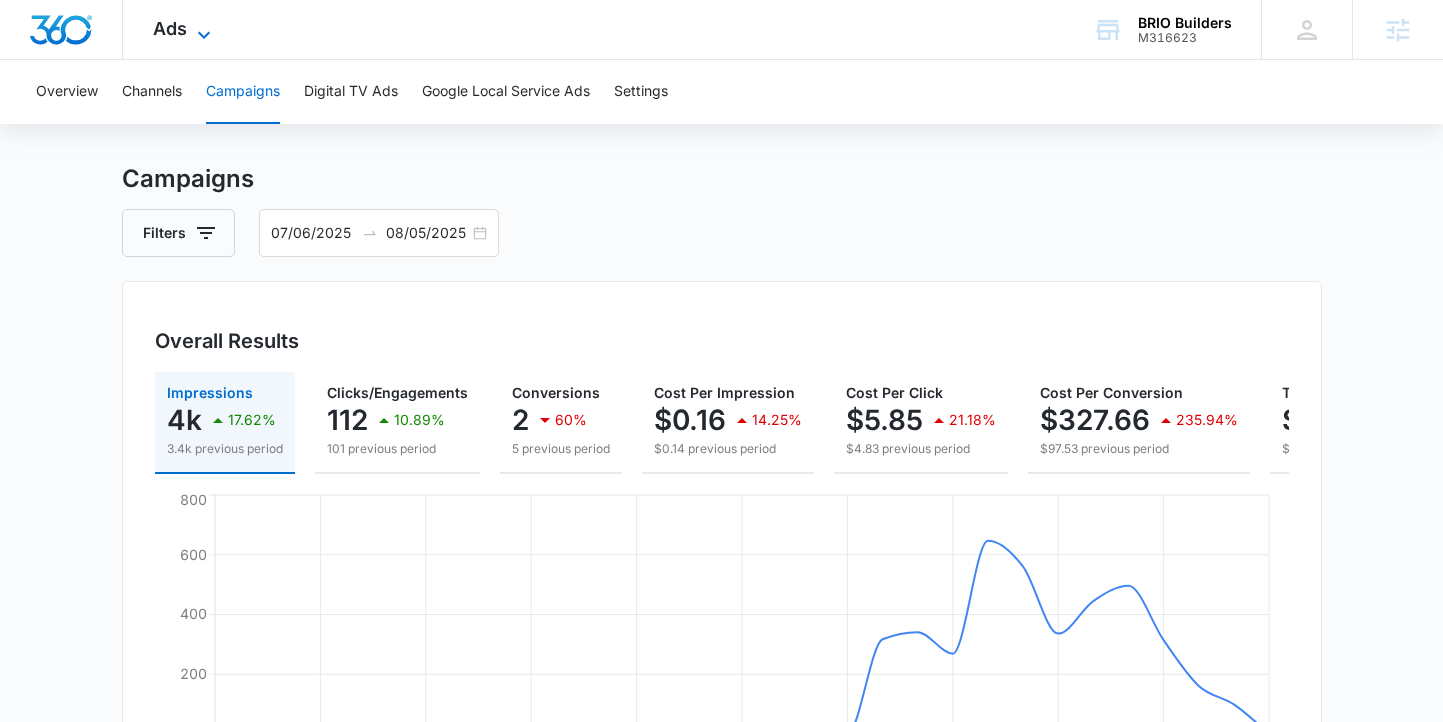 click 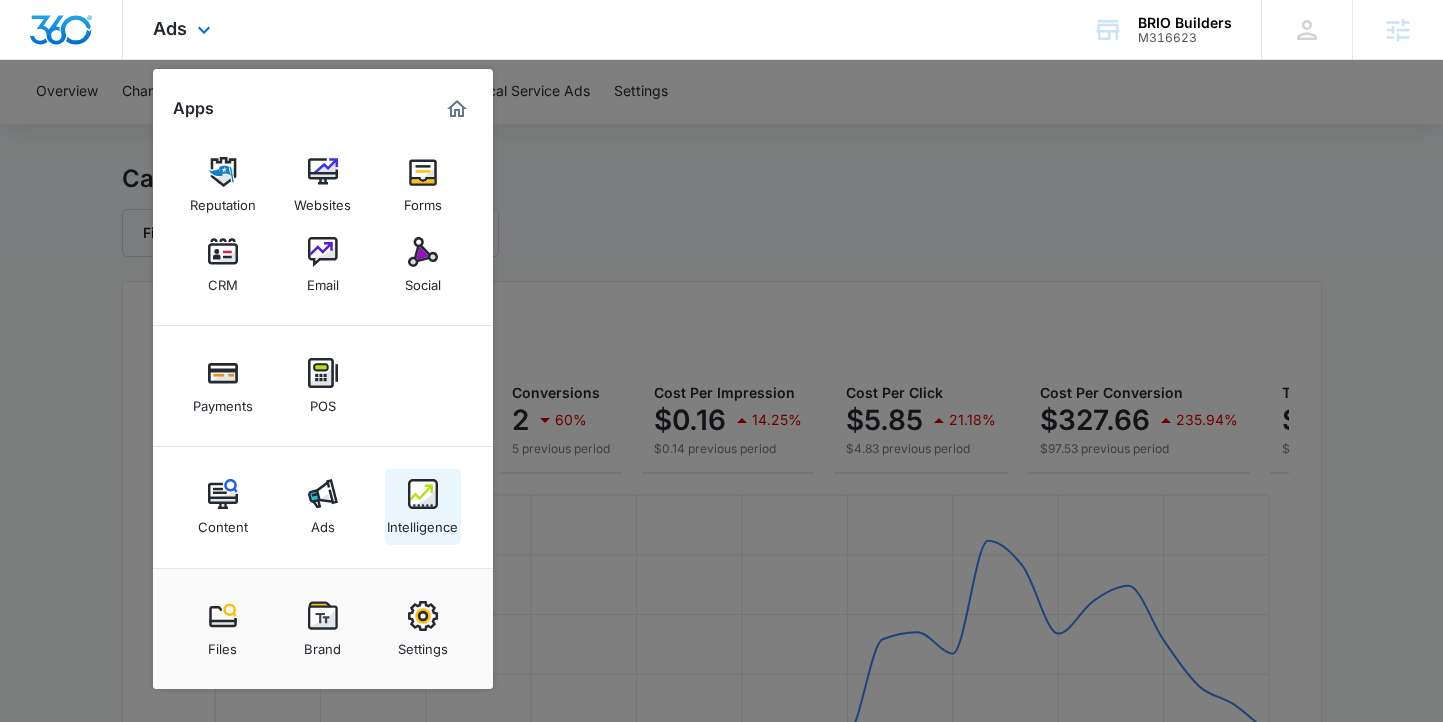 click on "Intelligence" at bounding box center [422, 522] 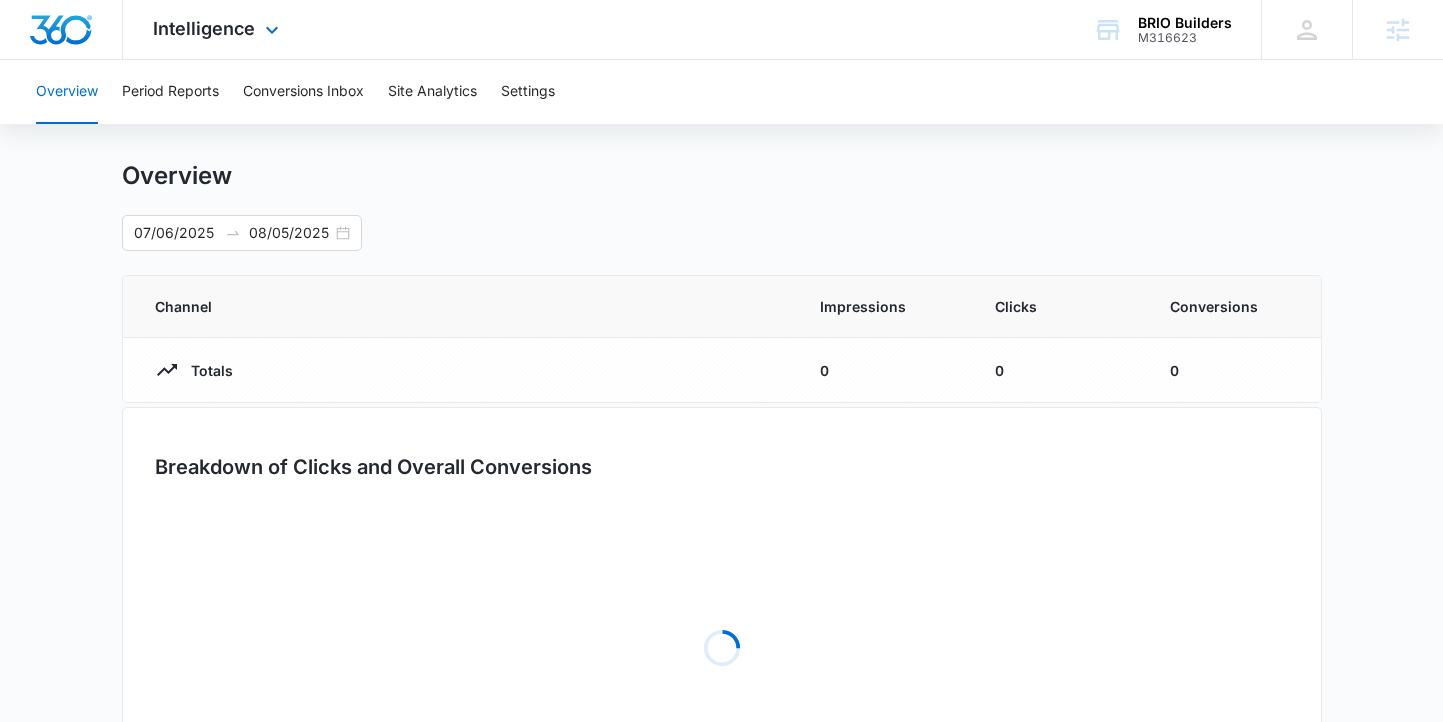 scroll, scrollTop: 0, scrollLeft: 0, axis: both 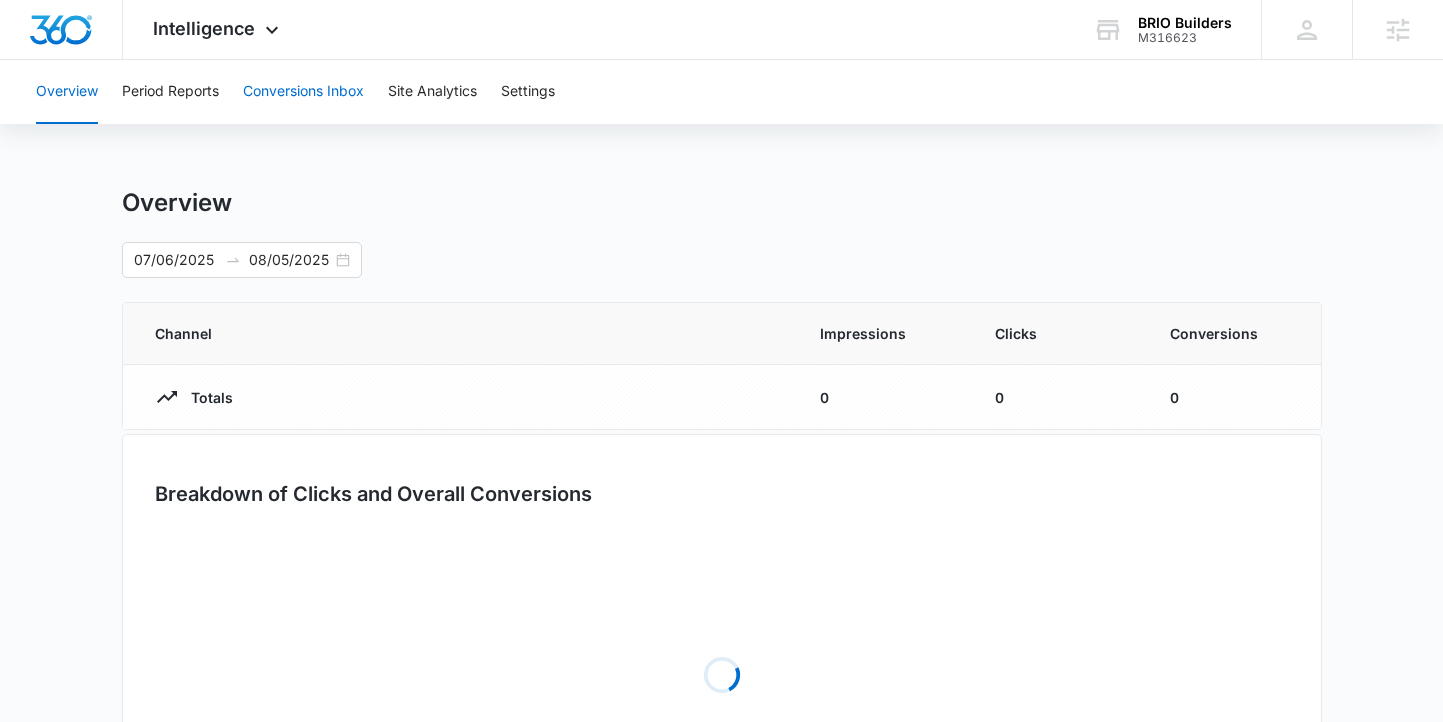 click on "Conversions Inbox" at bounding box center (303, 92) 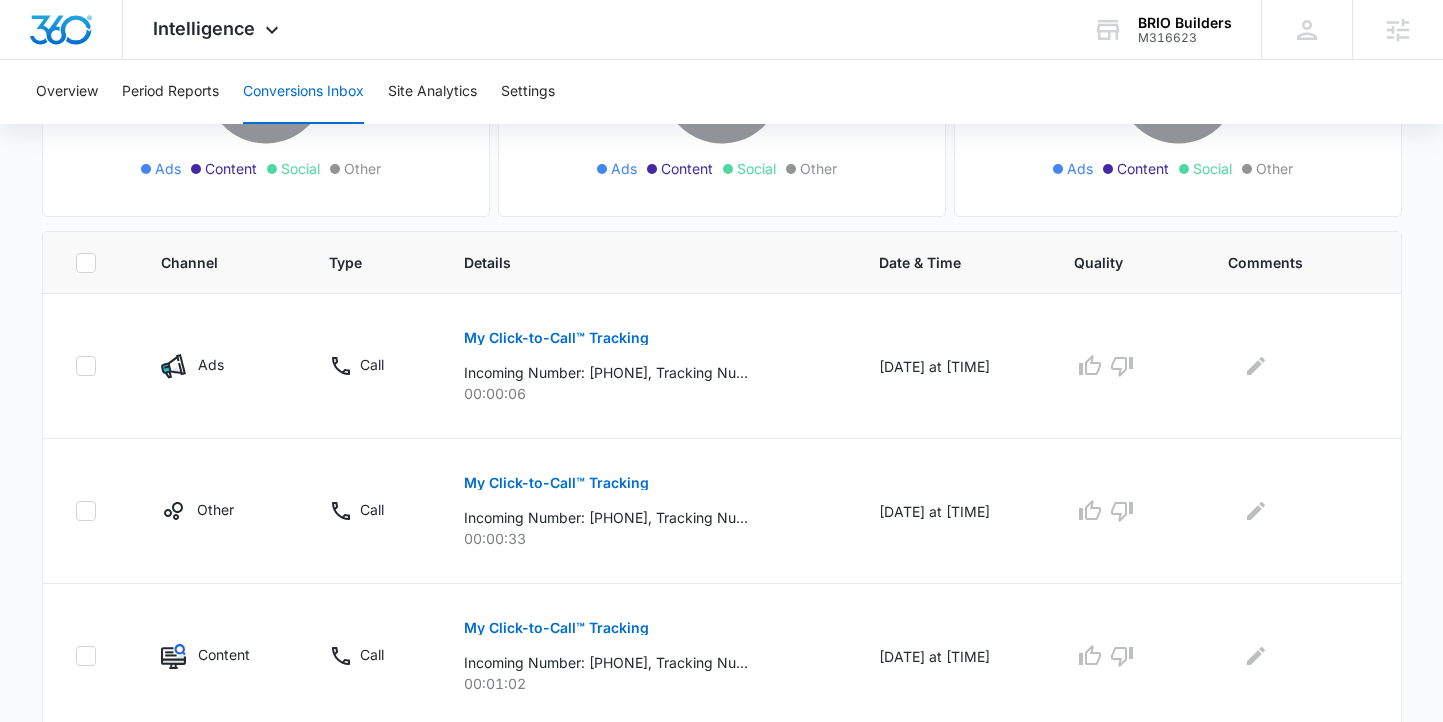 scroll, scrollTop: 340, scrollLeft: 0, axis: vertical 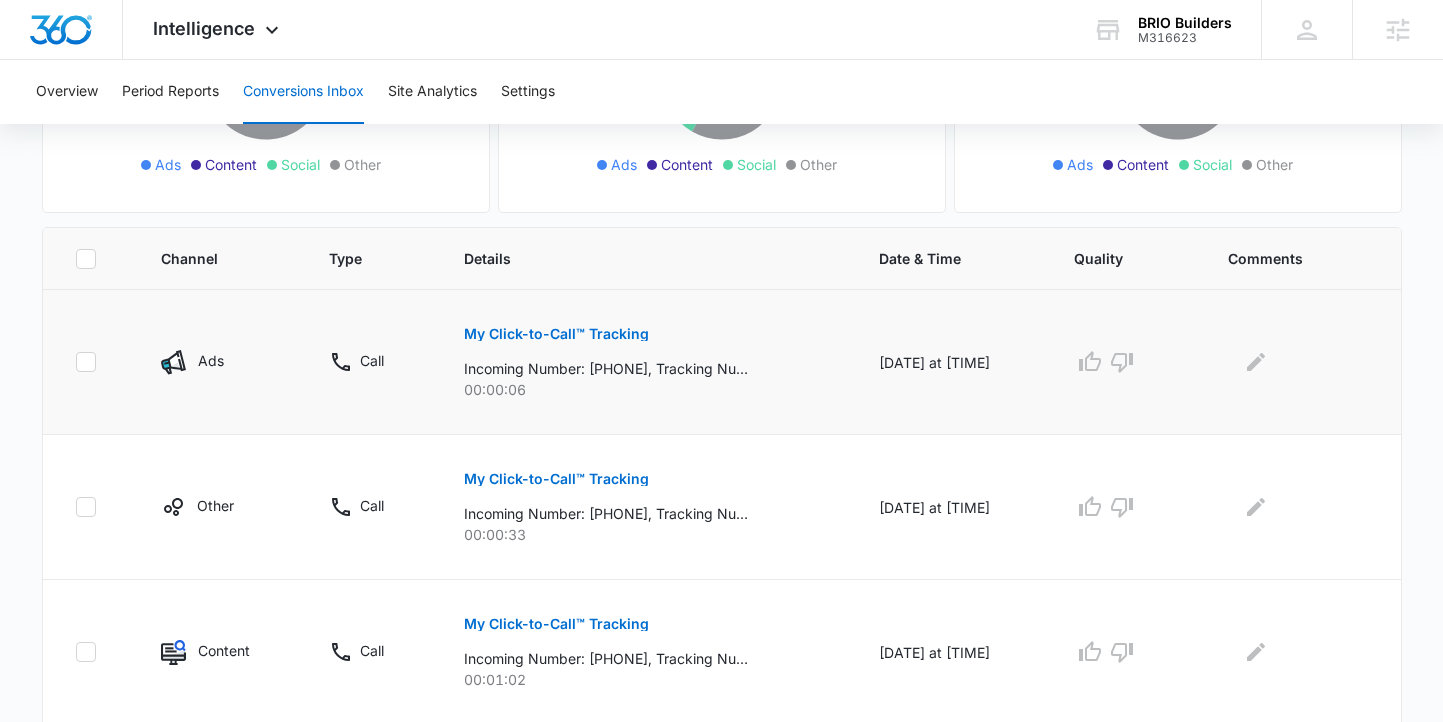 click on "My Click-to-Call™ Tracking" at bounding box center [556, 334] 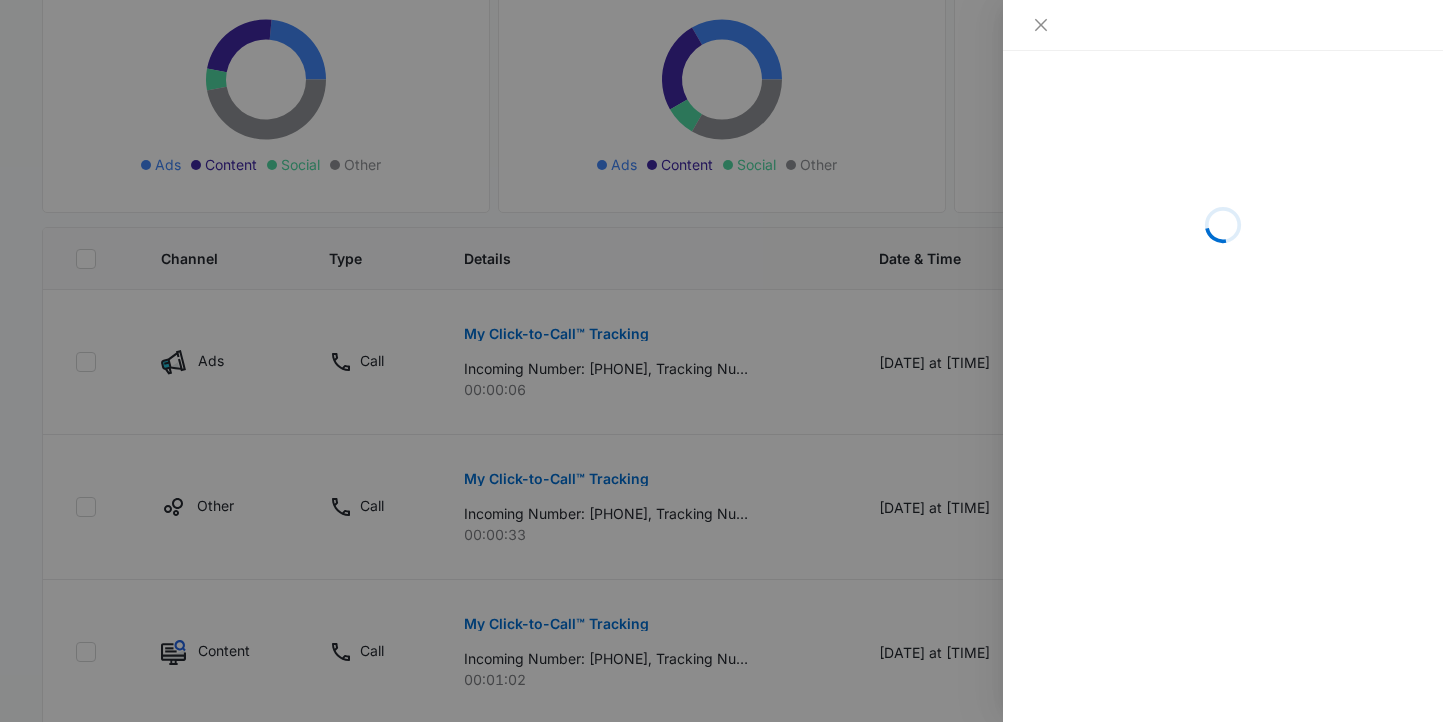 click at bounding box center [721, 361] 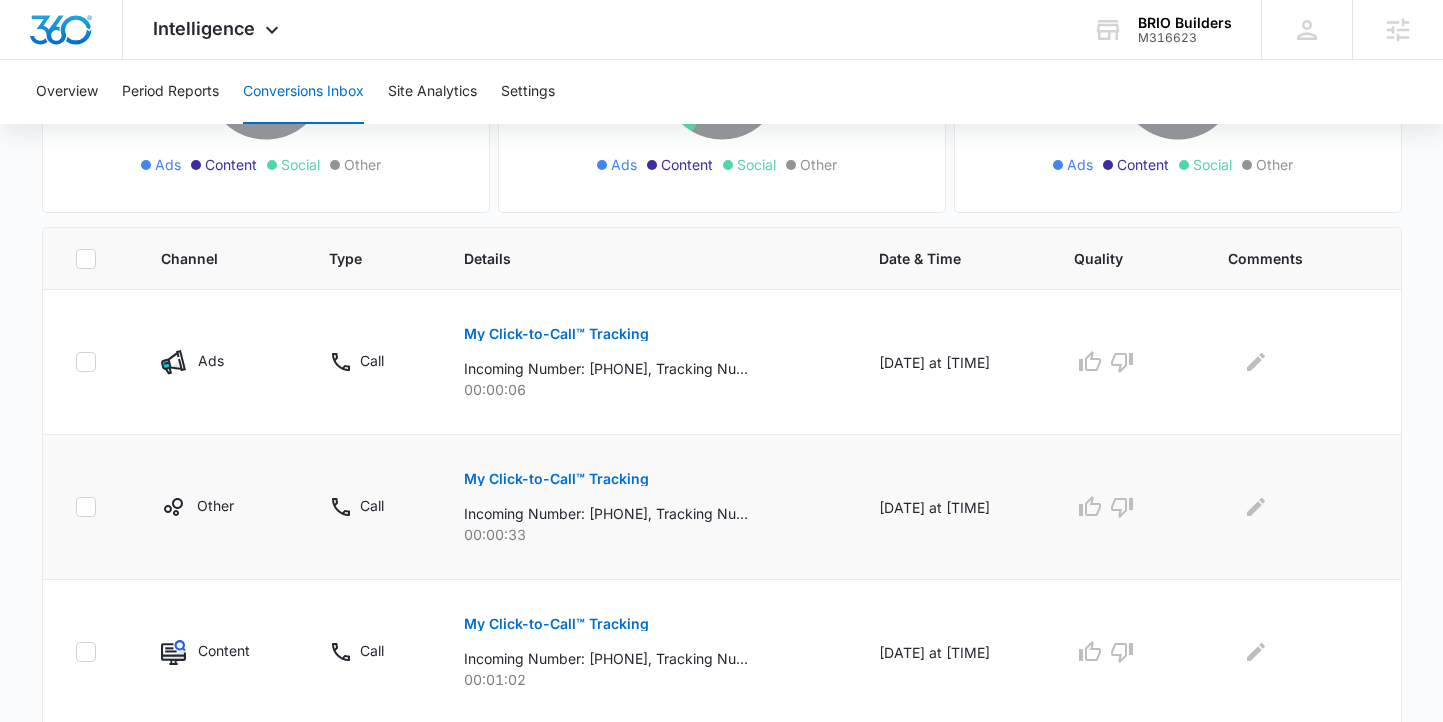click on "My Click-to-Call™ Tracking" at bounding box center (556, 479) 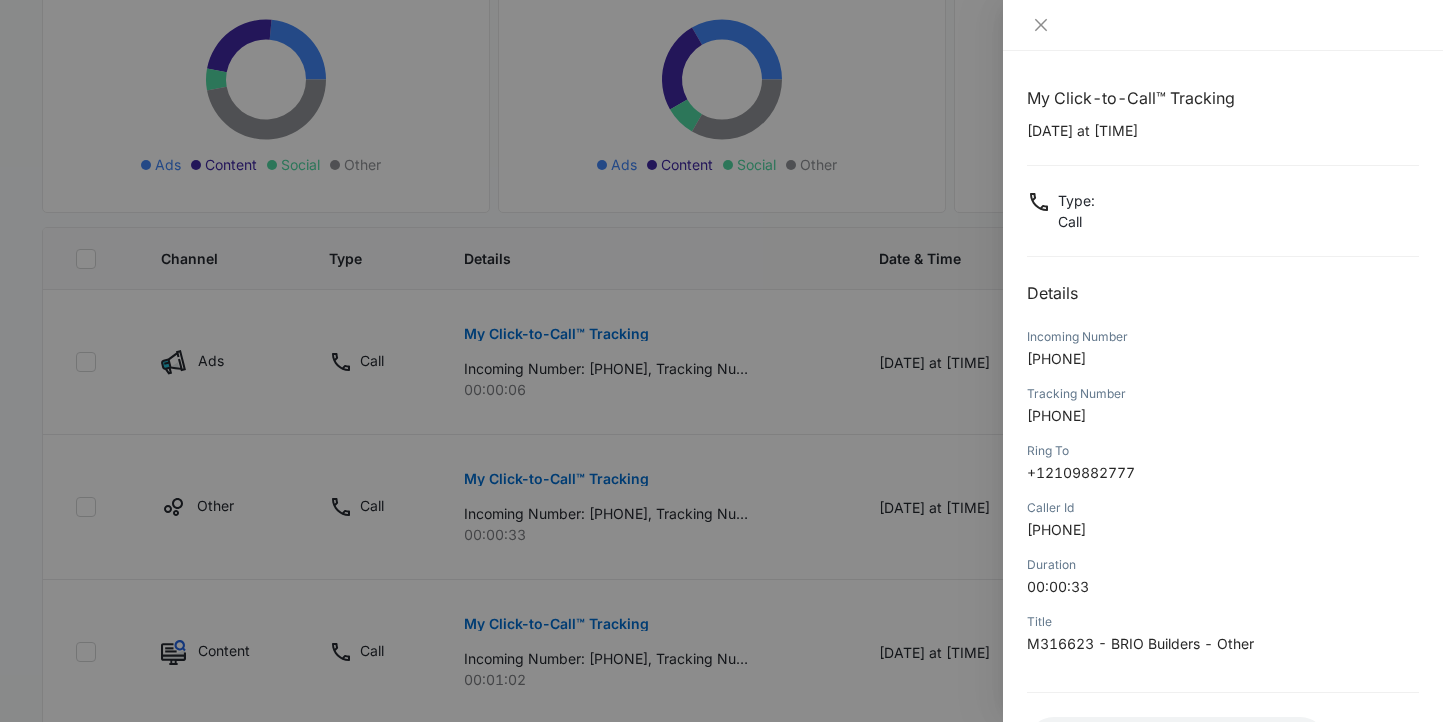 scroll, scrollTop: 166, scrollLeft: 0, axis: vertical 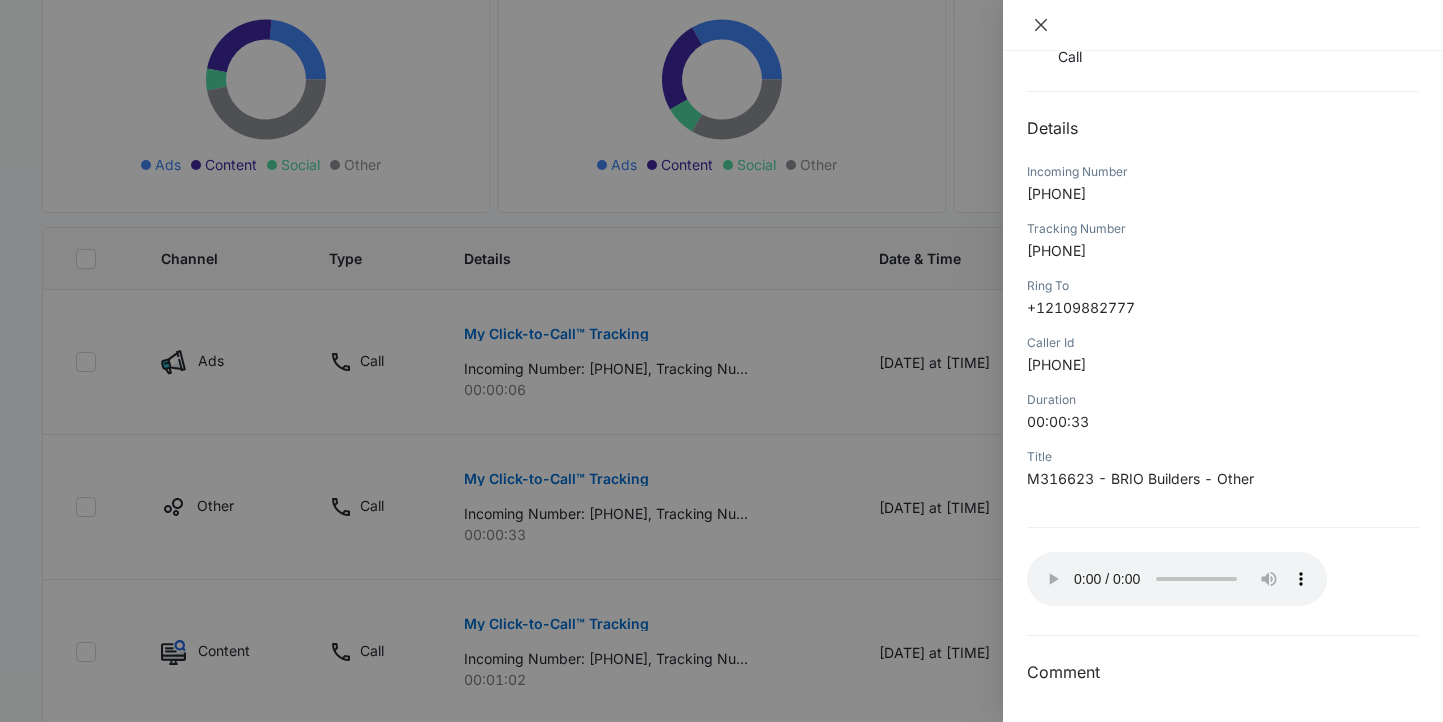 click 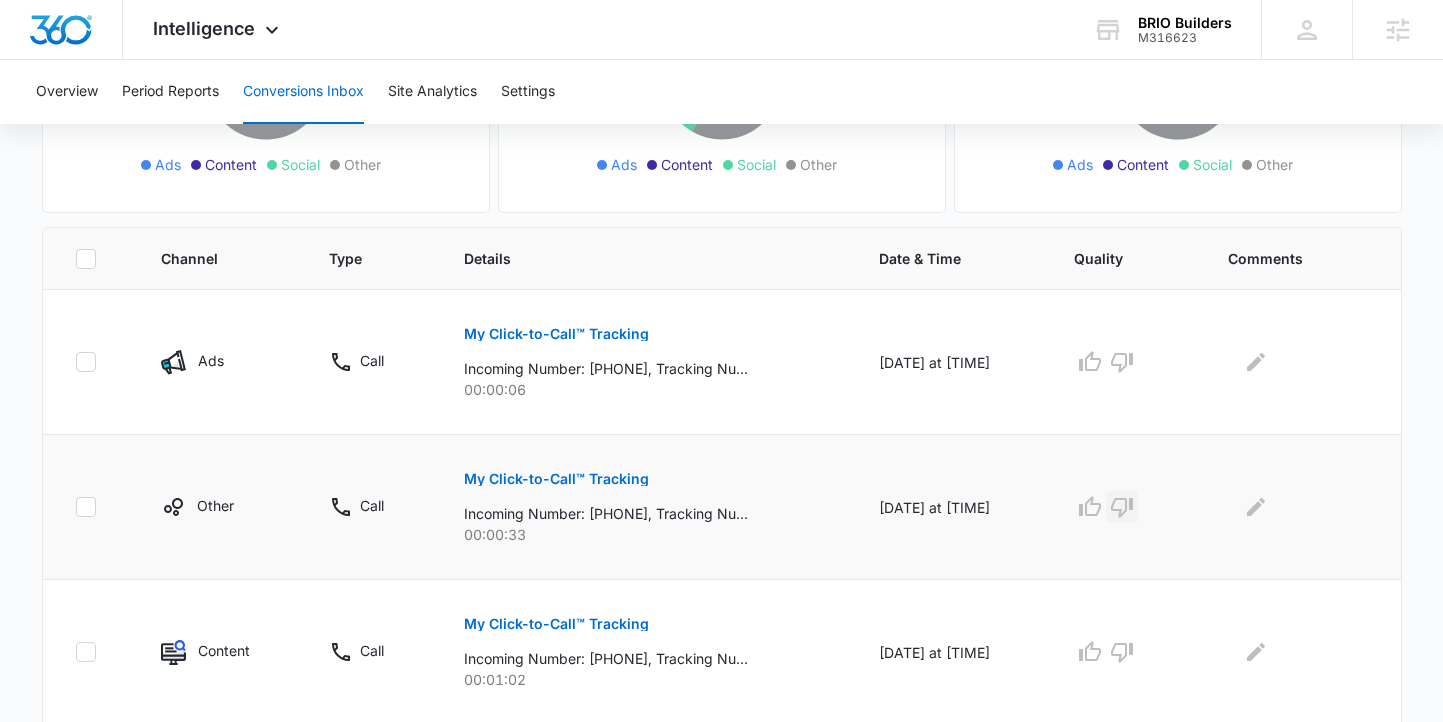 click 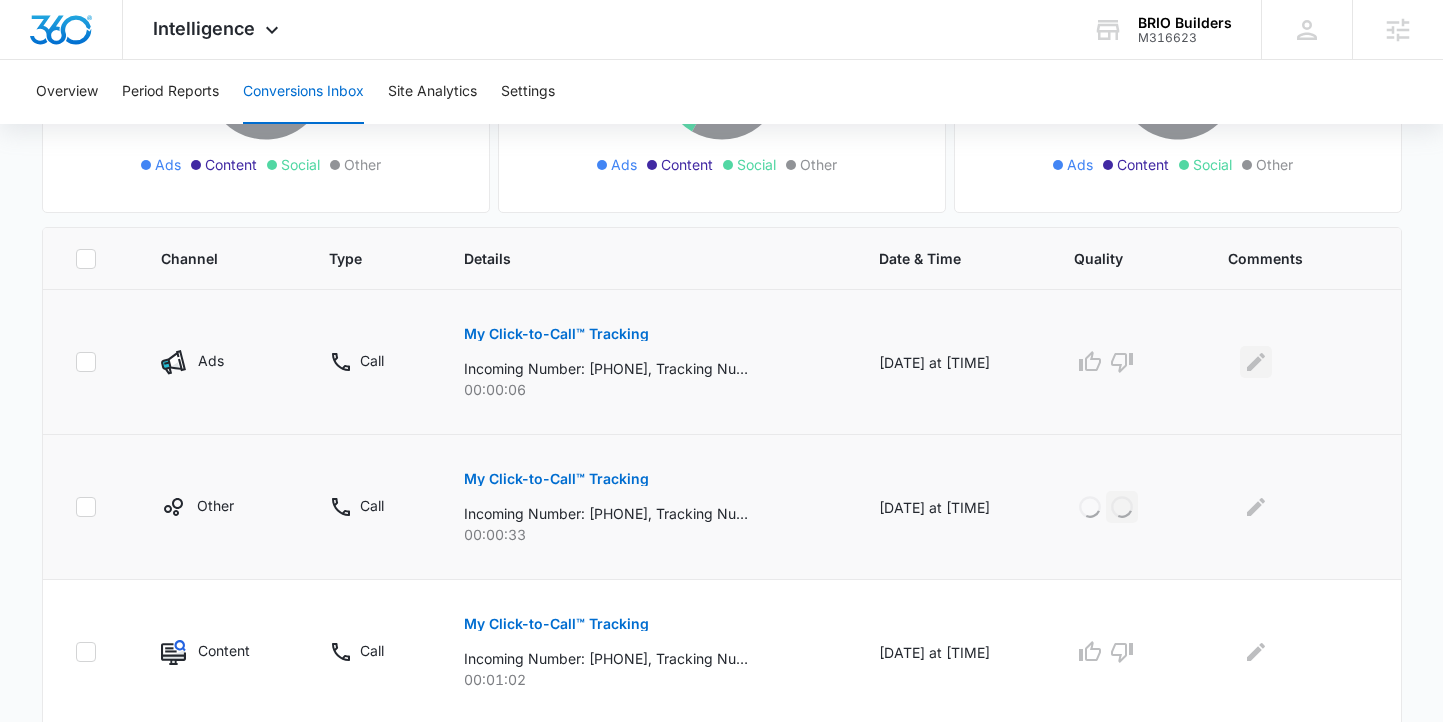 click 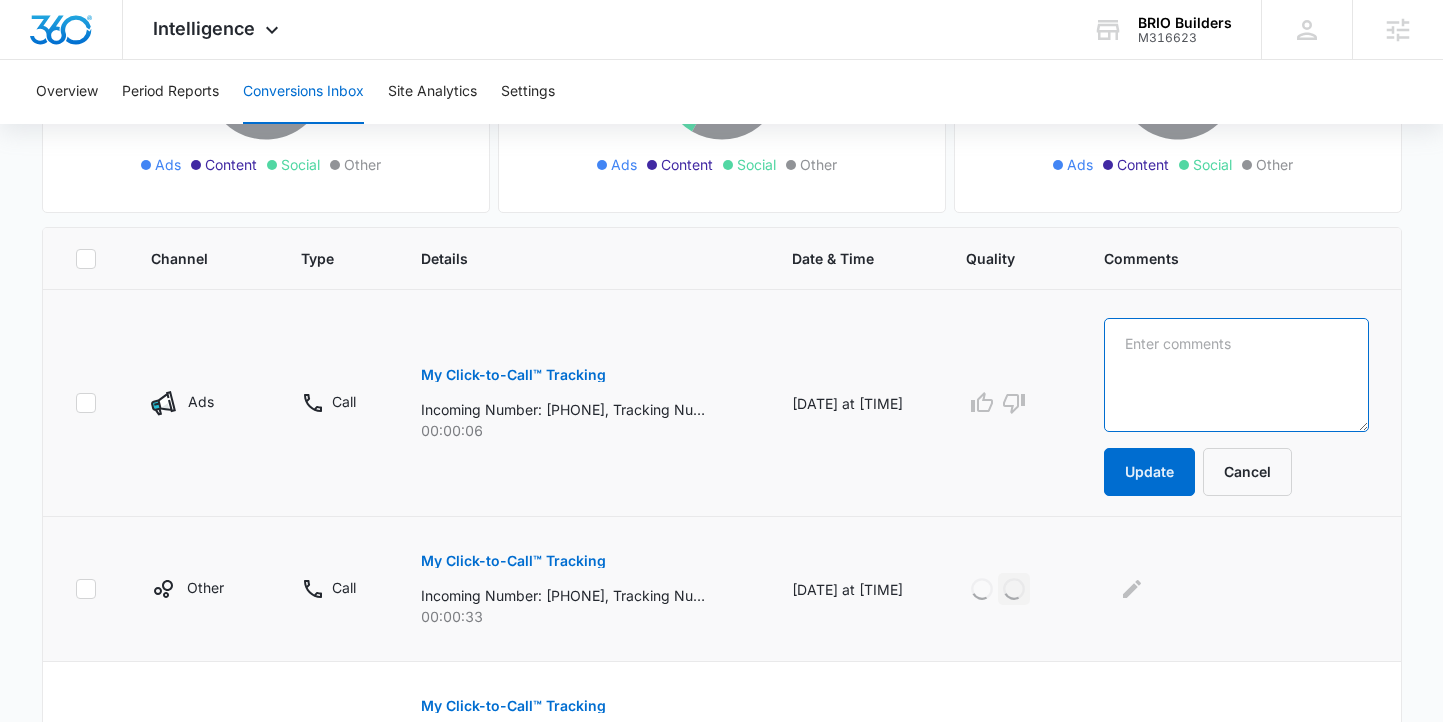 click at bounding box center [1236, 375] 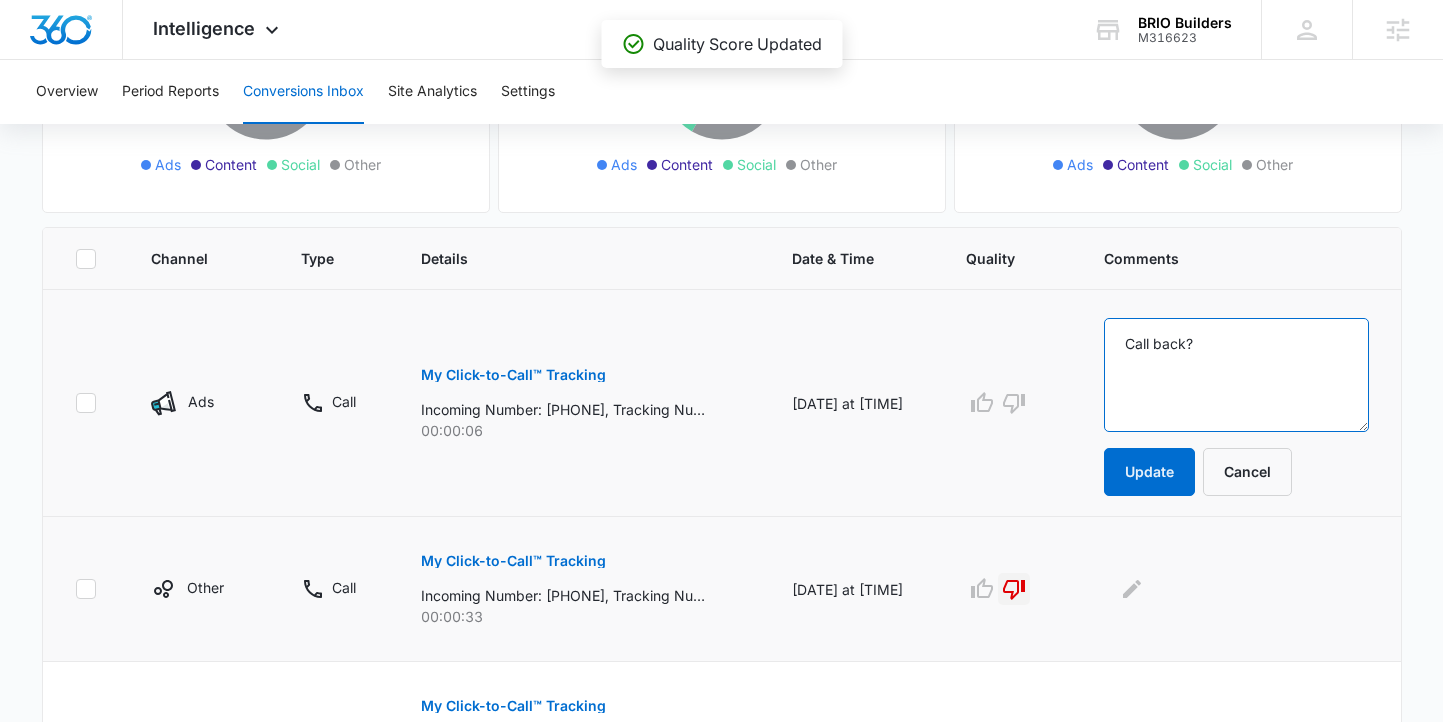type on "Call back?" 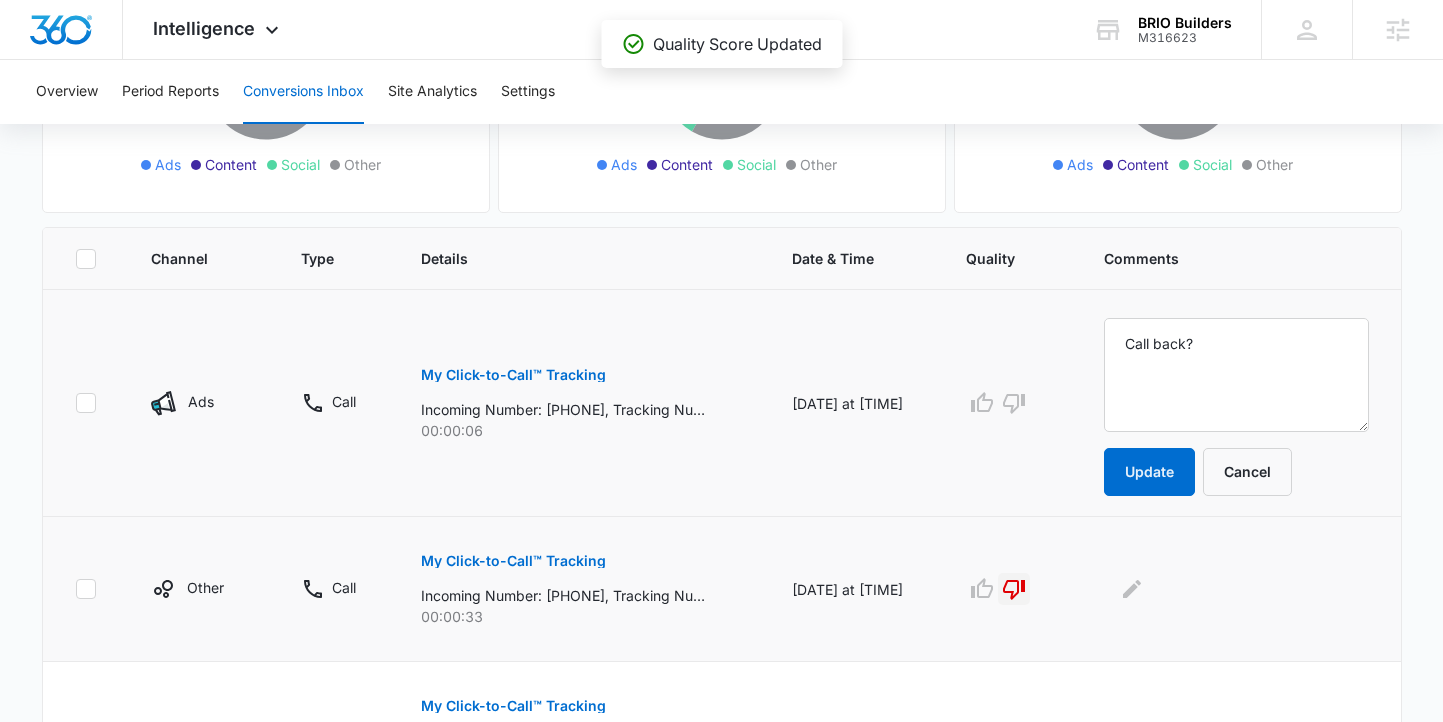 click on "Call back? Update Cancel" at bounding box center [1240, 403] 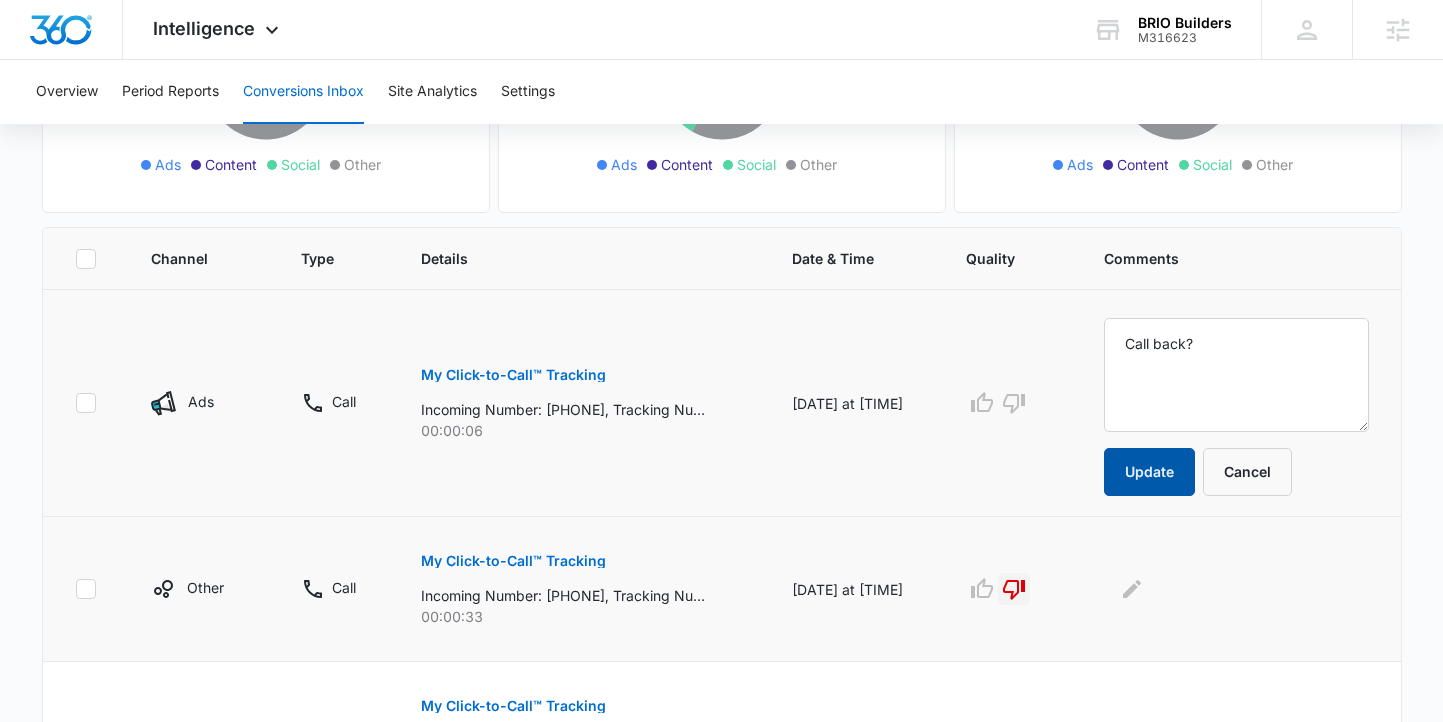 click on "Update" at bounding box center (1149, 472) 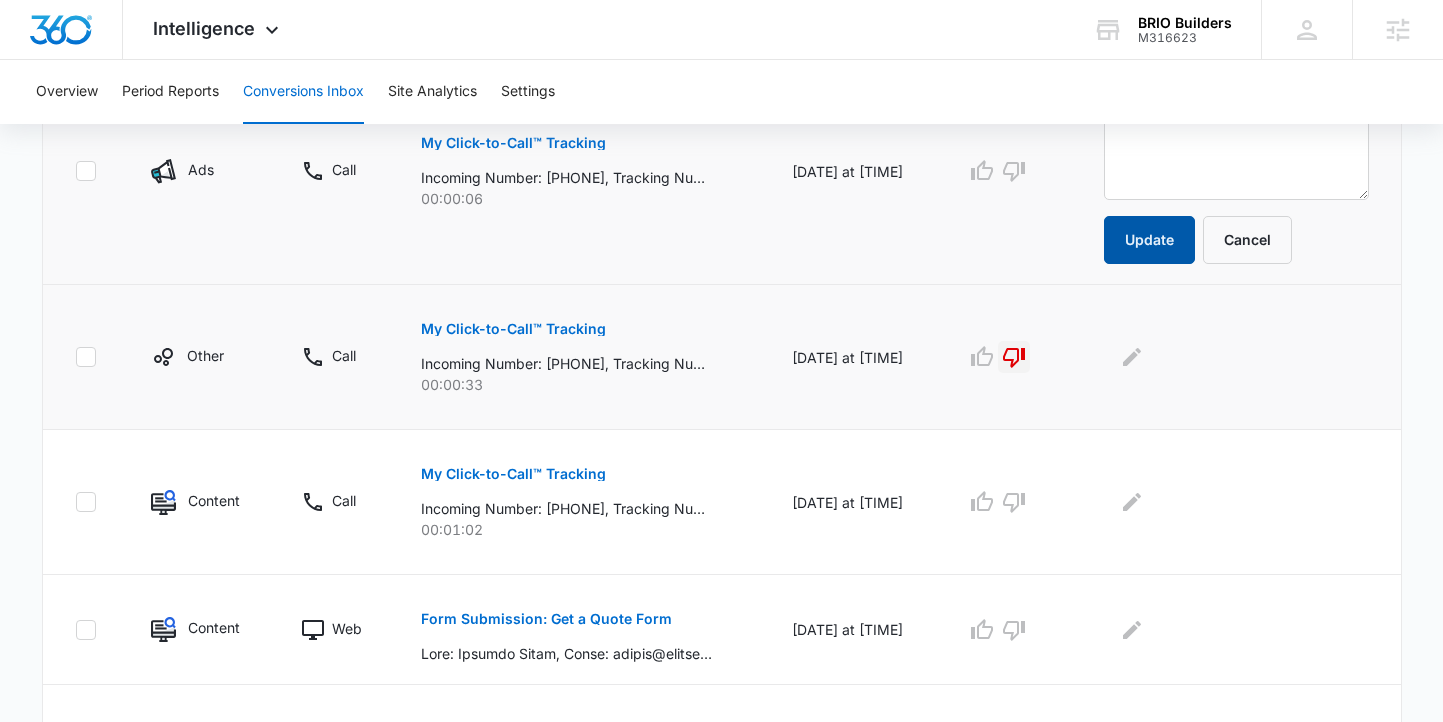 scroll, scrollTop: 588, scrollLeft: 0, axis: vertical 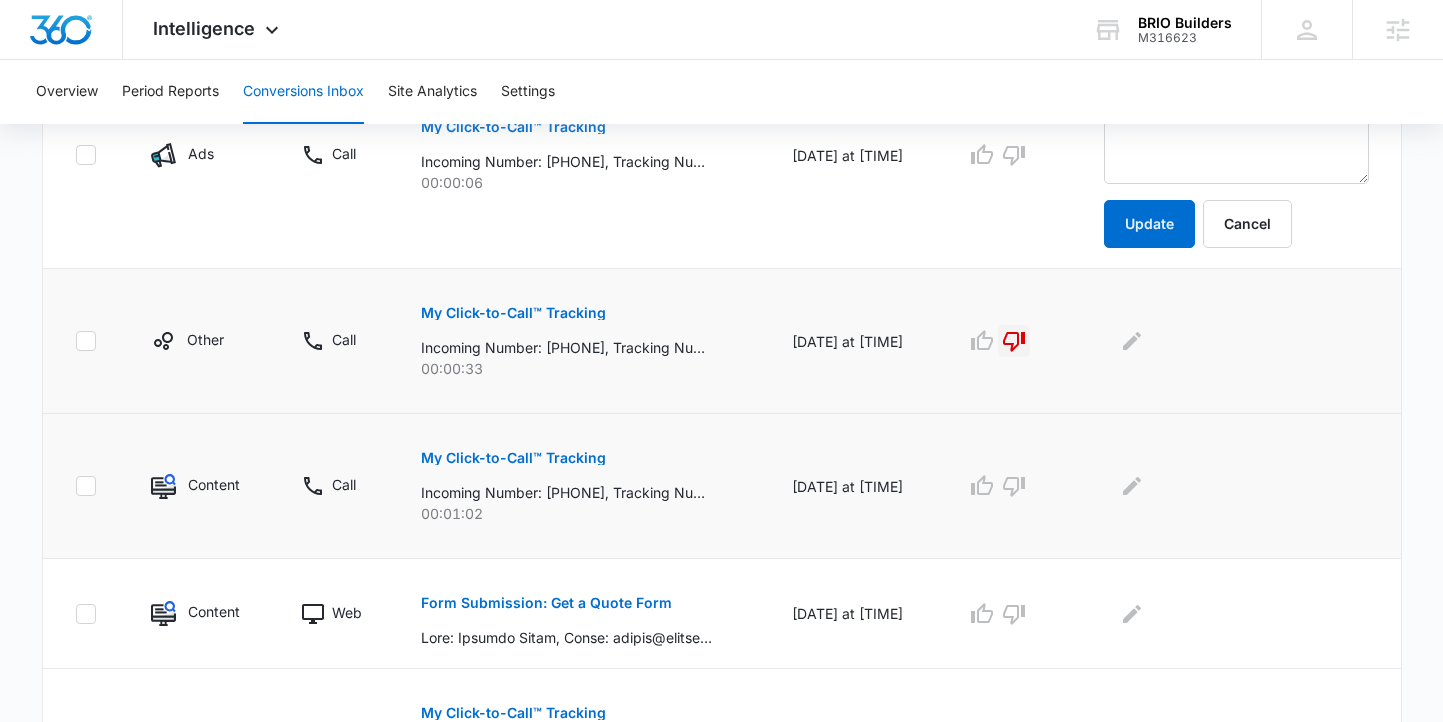 click on "My Click-to-Call™ Tracking" at bounding box center (513, 458) 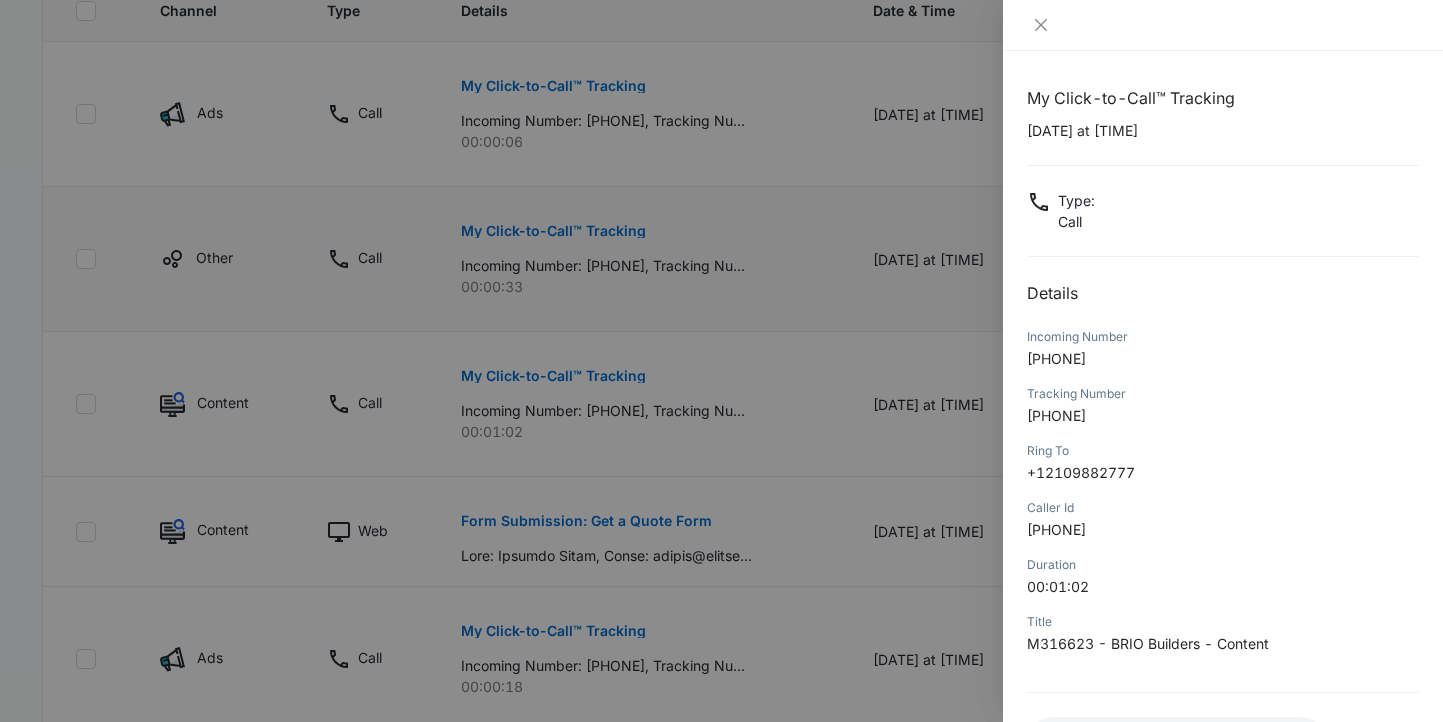 scroll, scrollTop: 166, scrollLeft: 0, axis: vertical 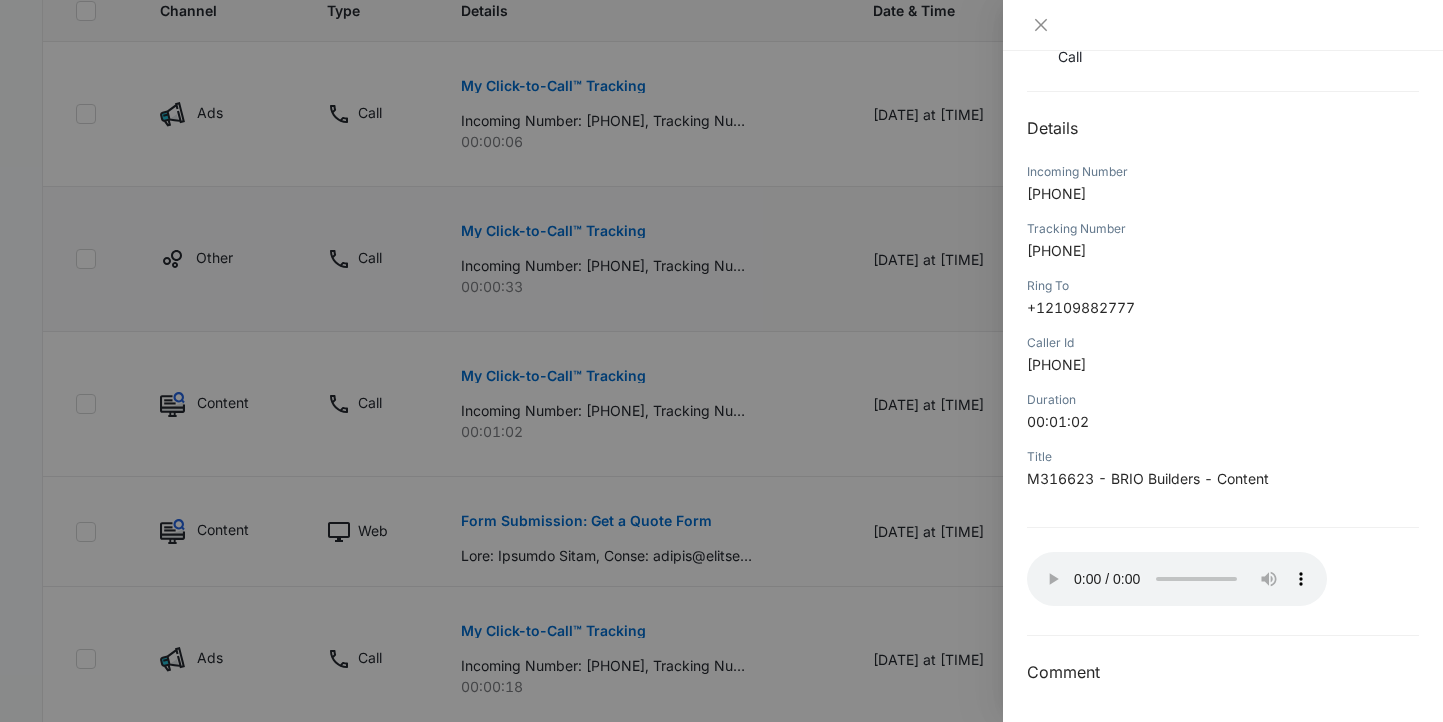 type 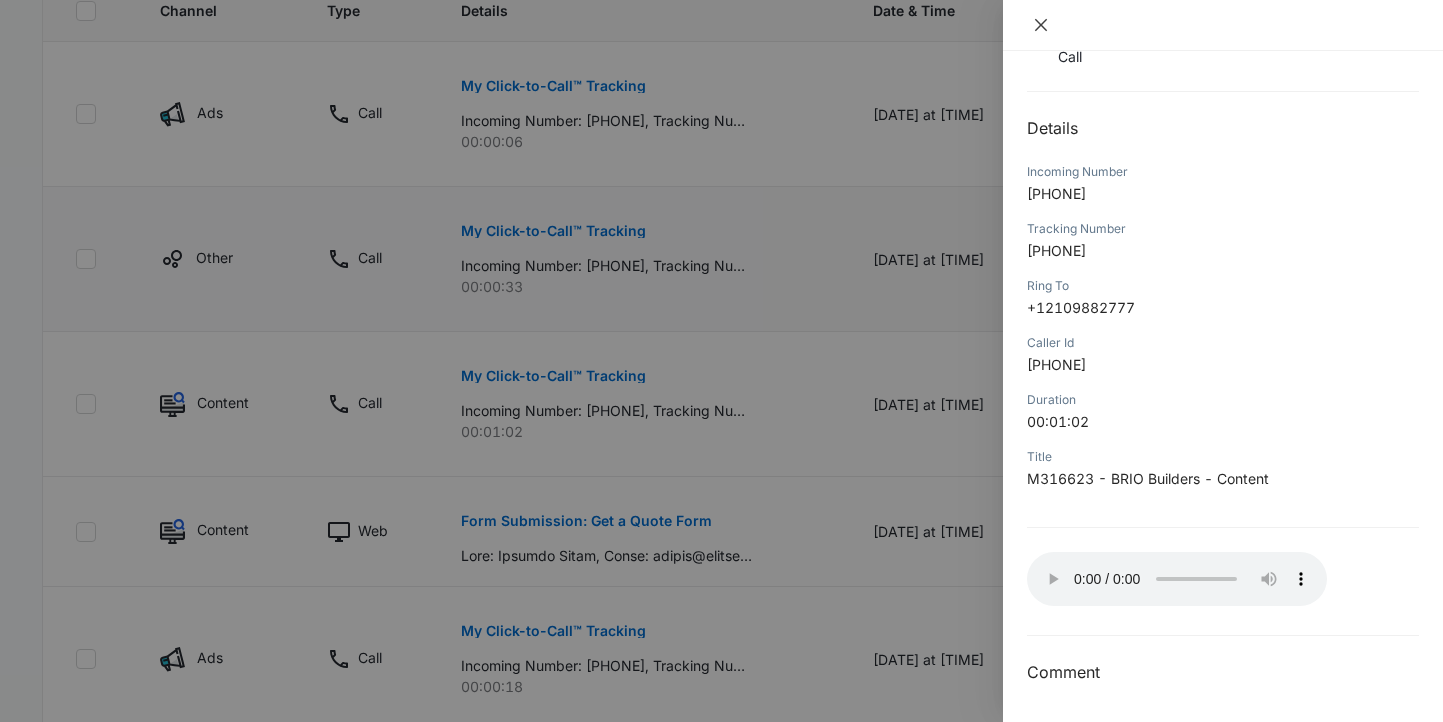 click at bounding box center (1041, 25) 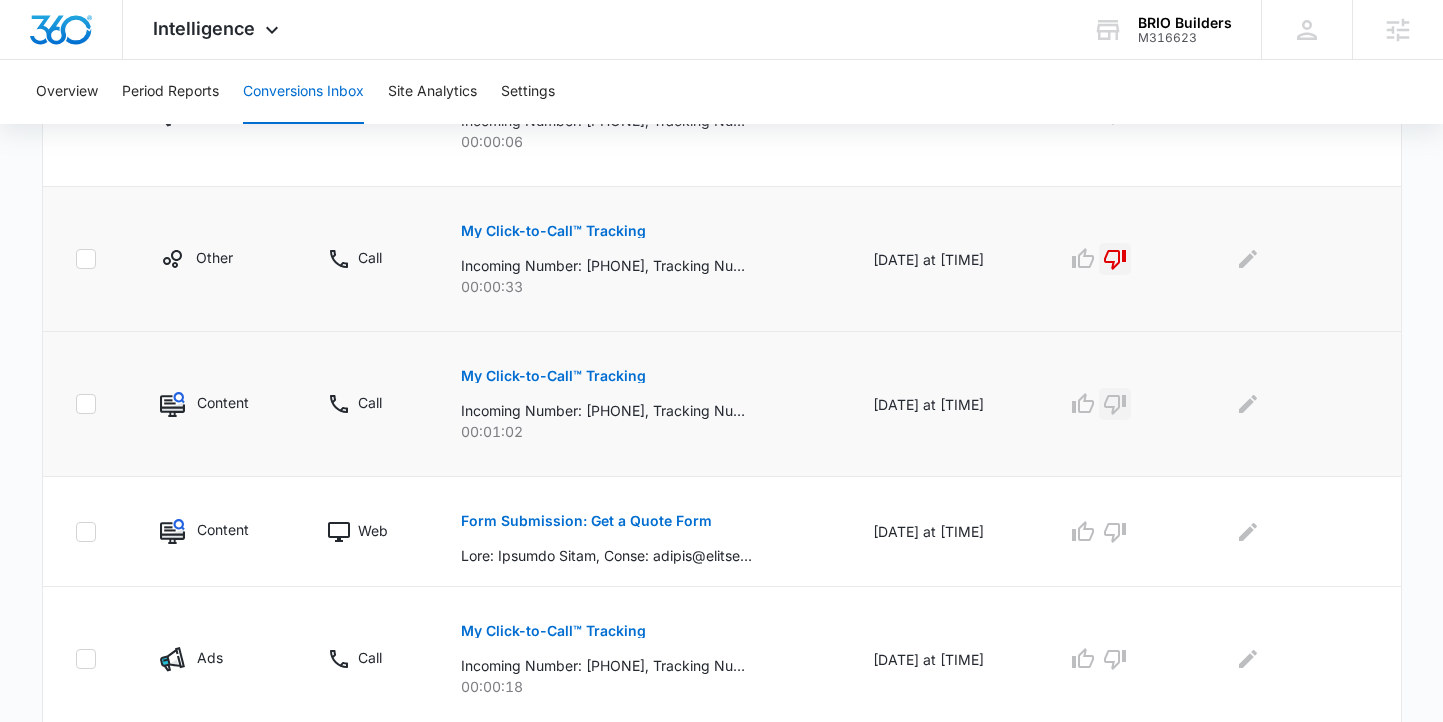 click 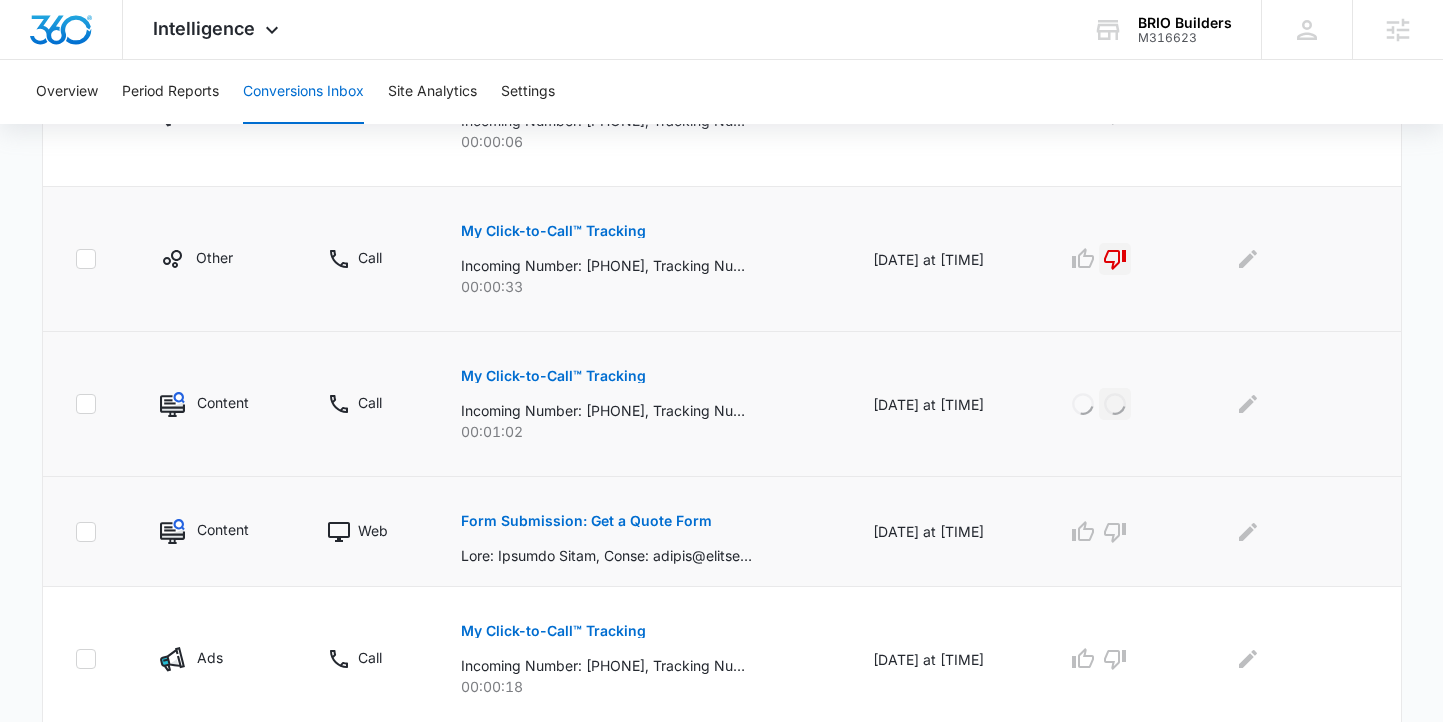 click on "Form Submission: Get a Quote Form" at bounding box center (586, 521) 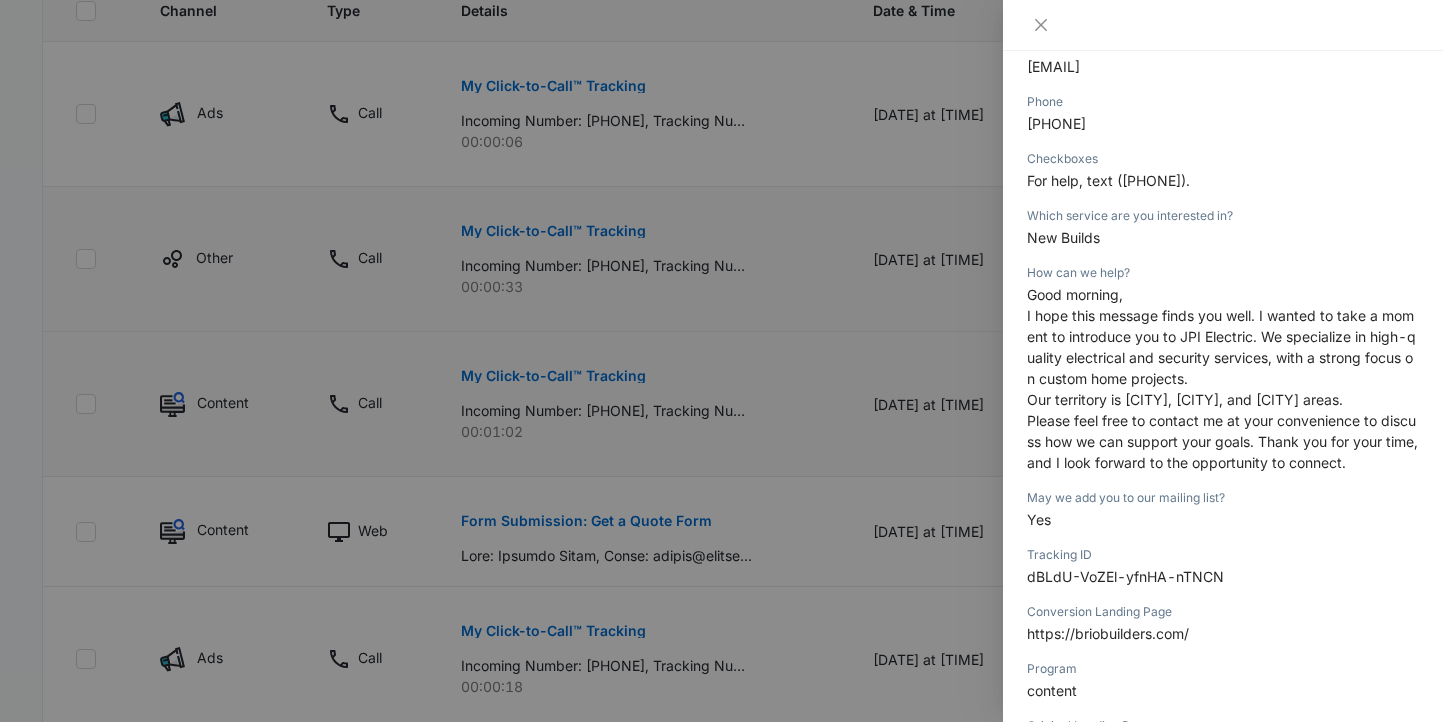 scroll, scrollTop: 351, scrollLeft: 0, axis: vertical 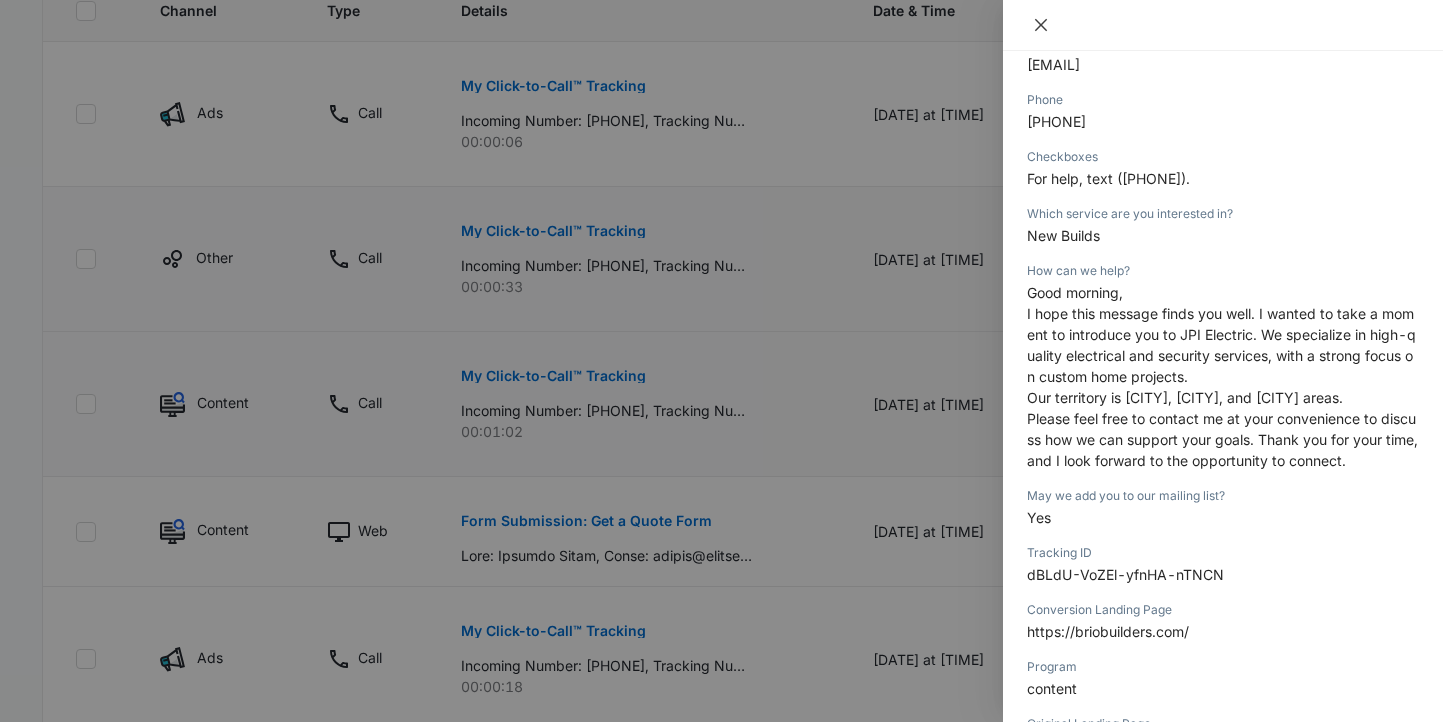 click 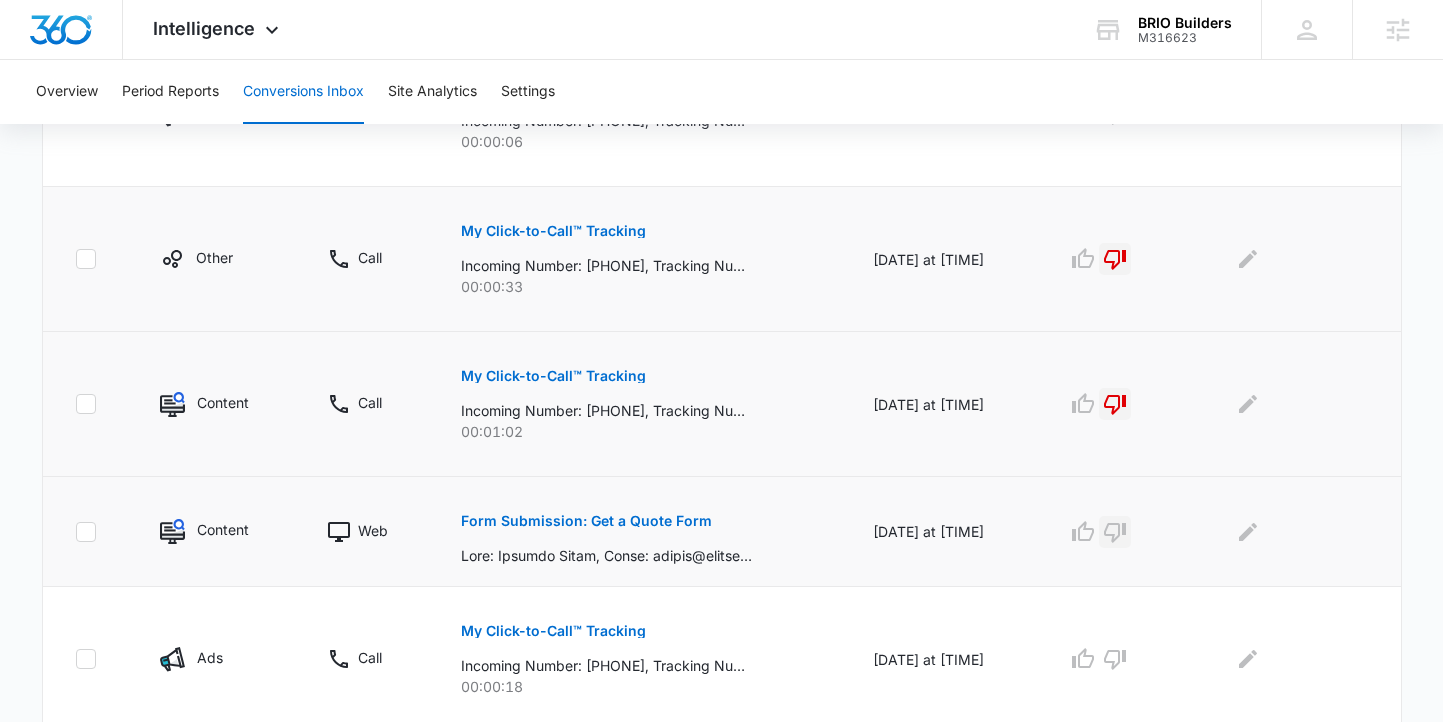 click 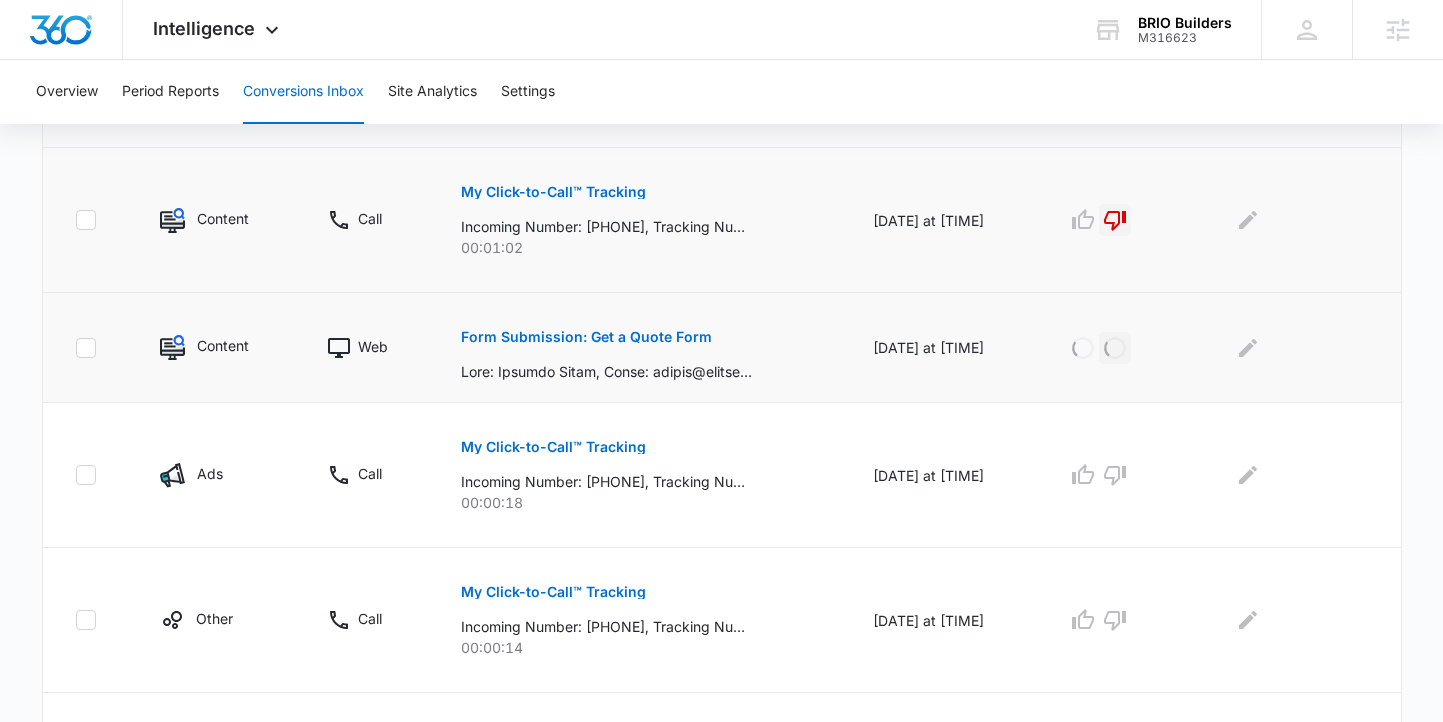 scroll, scrollTop: 777, scrollLeft: 0, axis: vertical 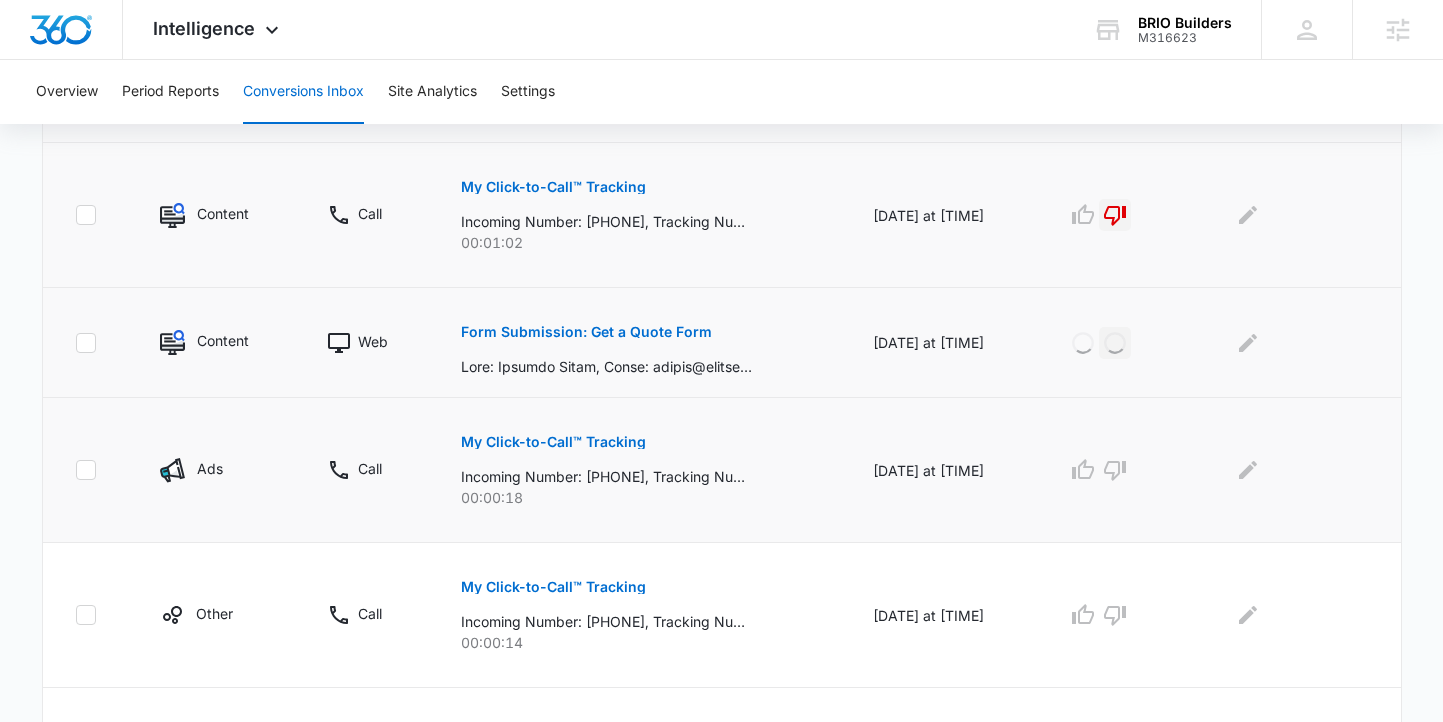 click on "My Click-to-Call™ Tracking" at bounding box center (553, 442) 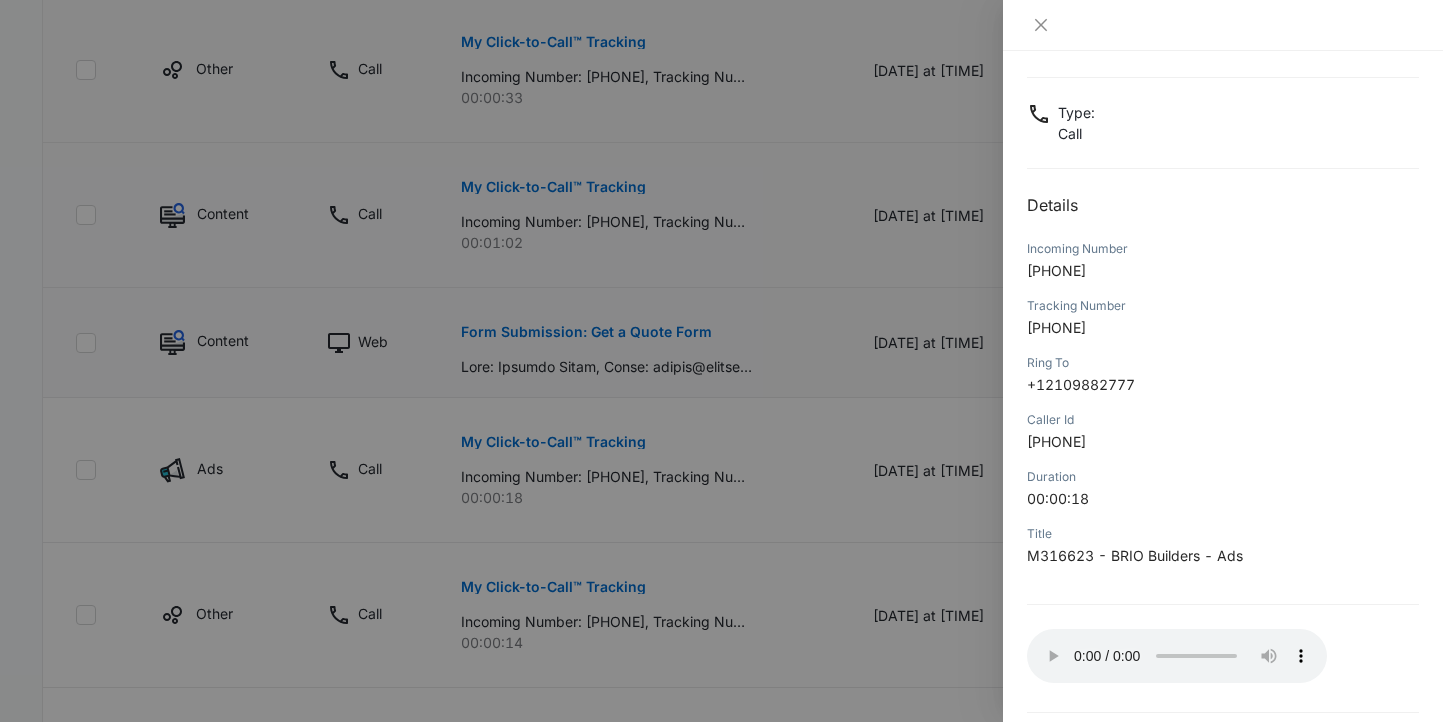 scroll, scrollTop: 166, scrollLeft: 0, axis: vertical 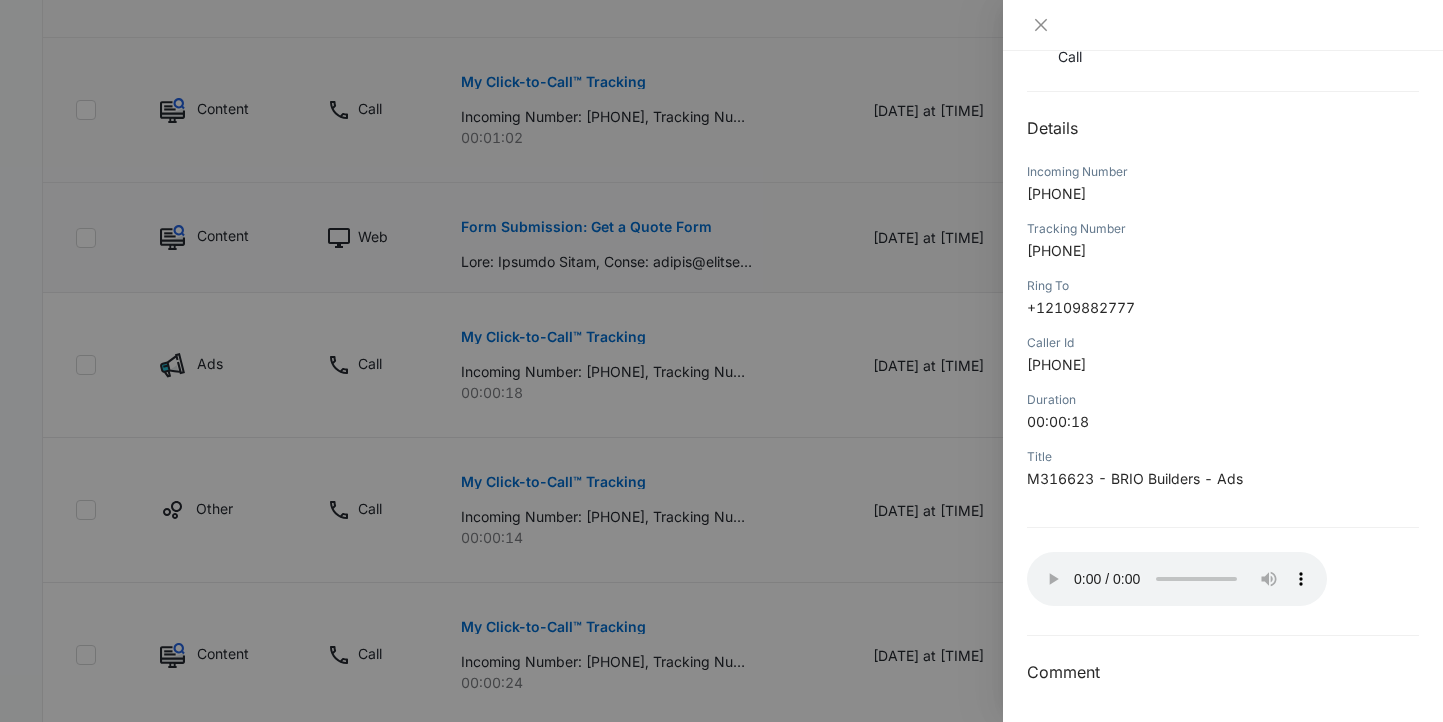 type 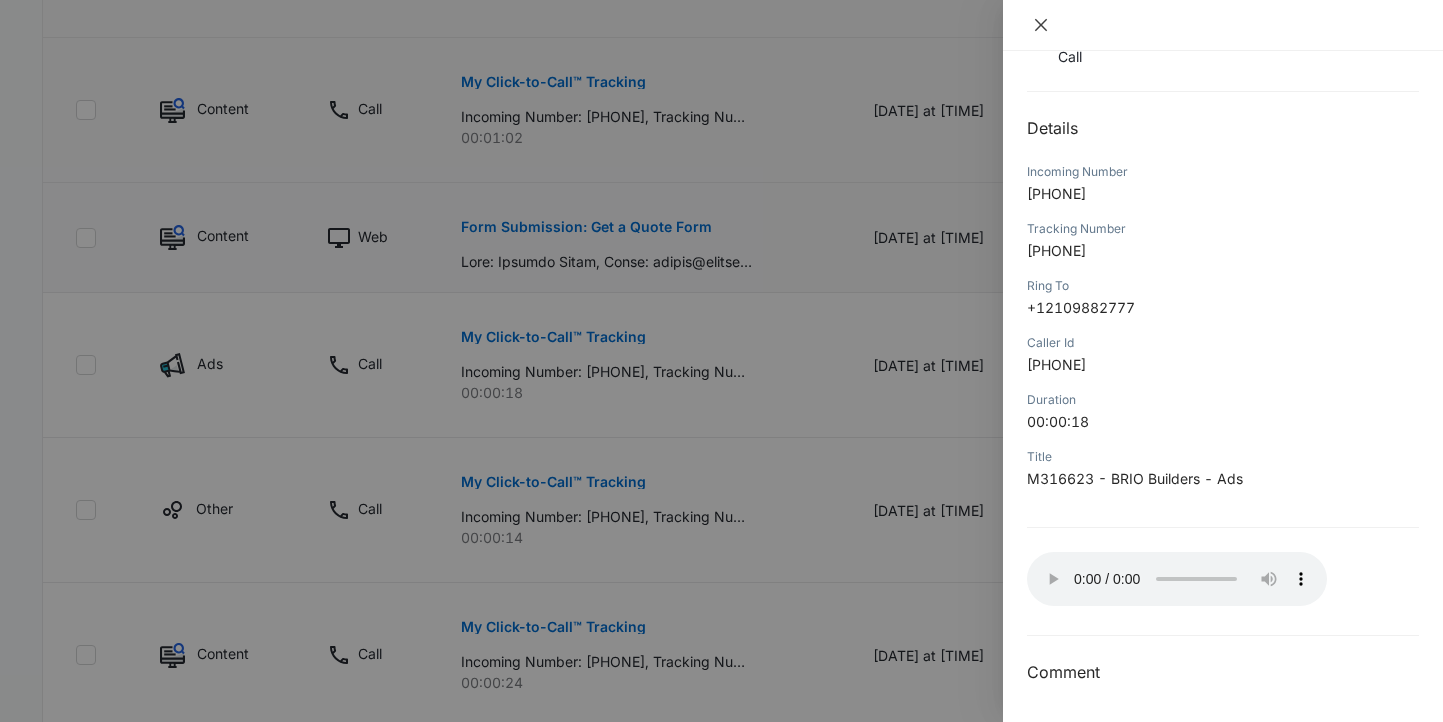 click 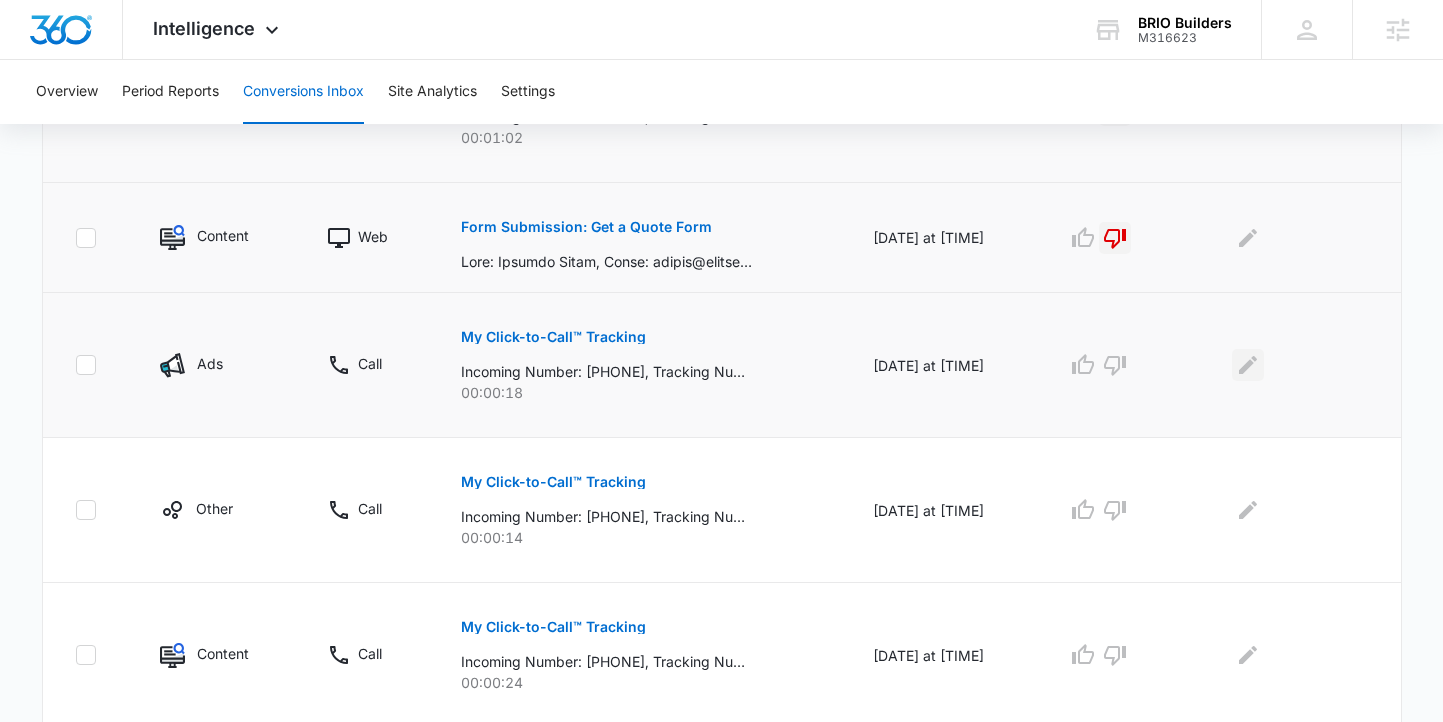 click 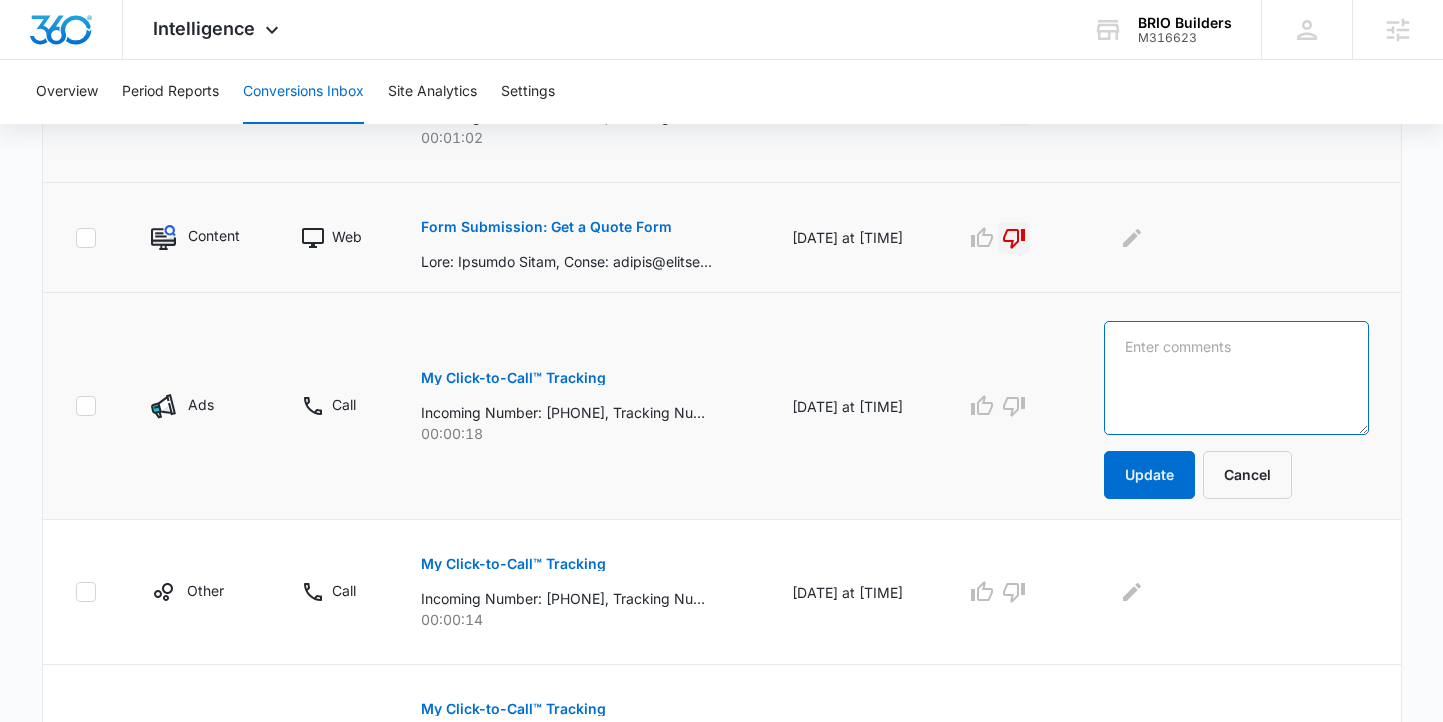 click at bounding box center [1236, 378] 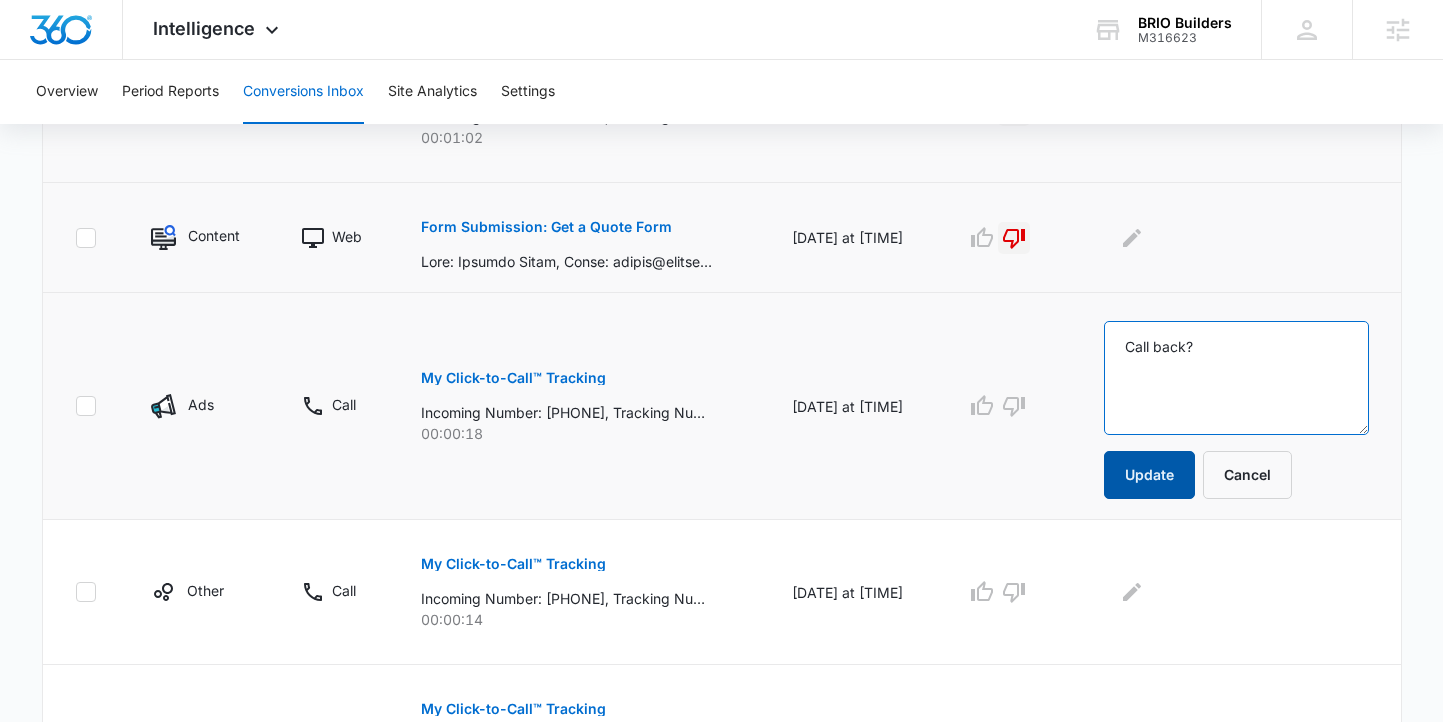 type on "Call back?" 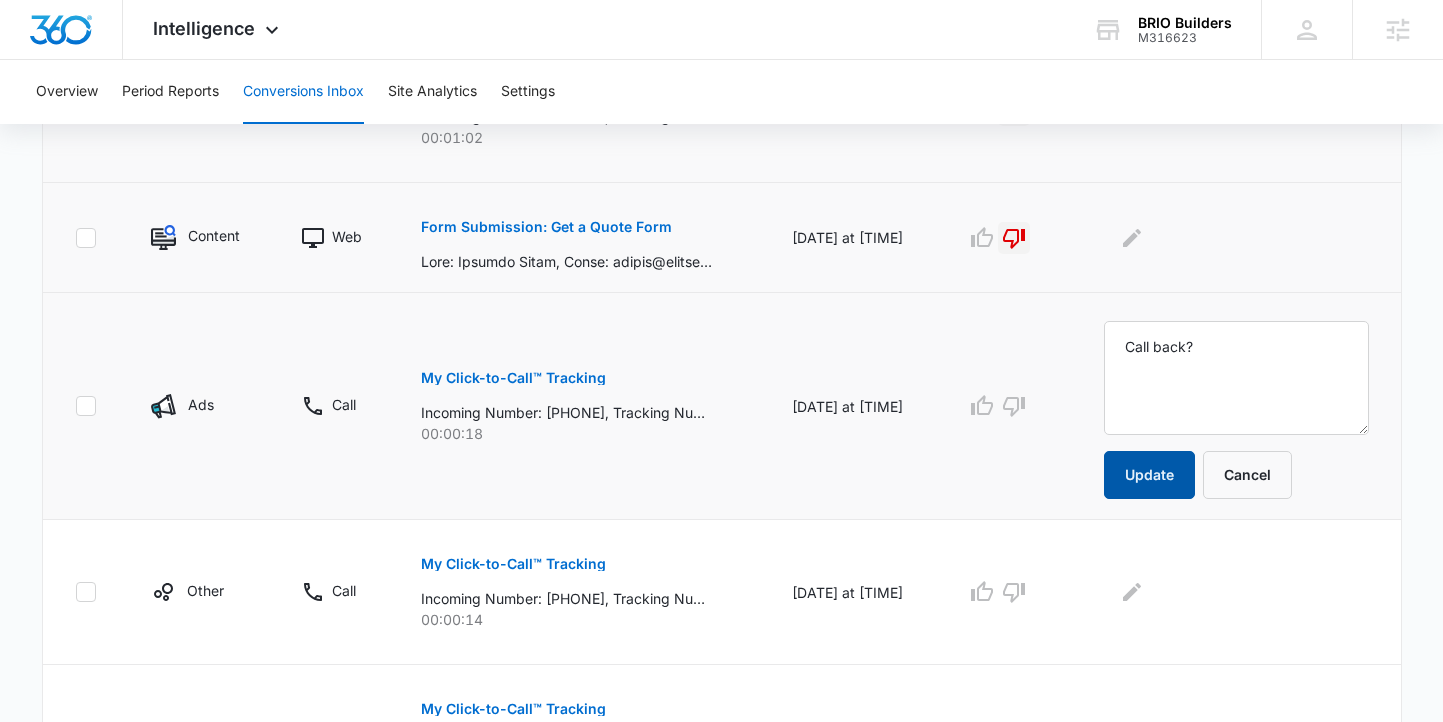 click on "Update" at bounding box center (1149, 475) 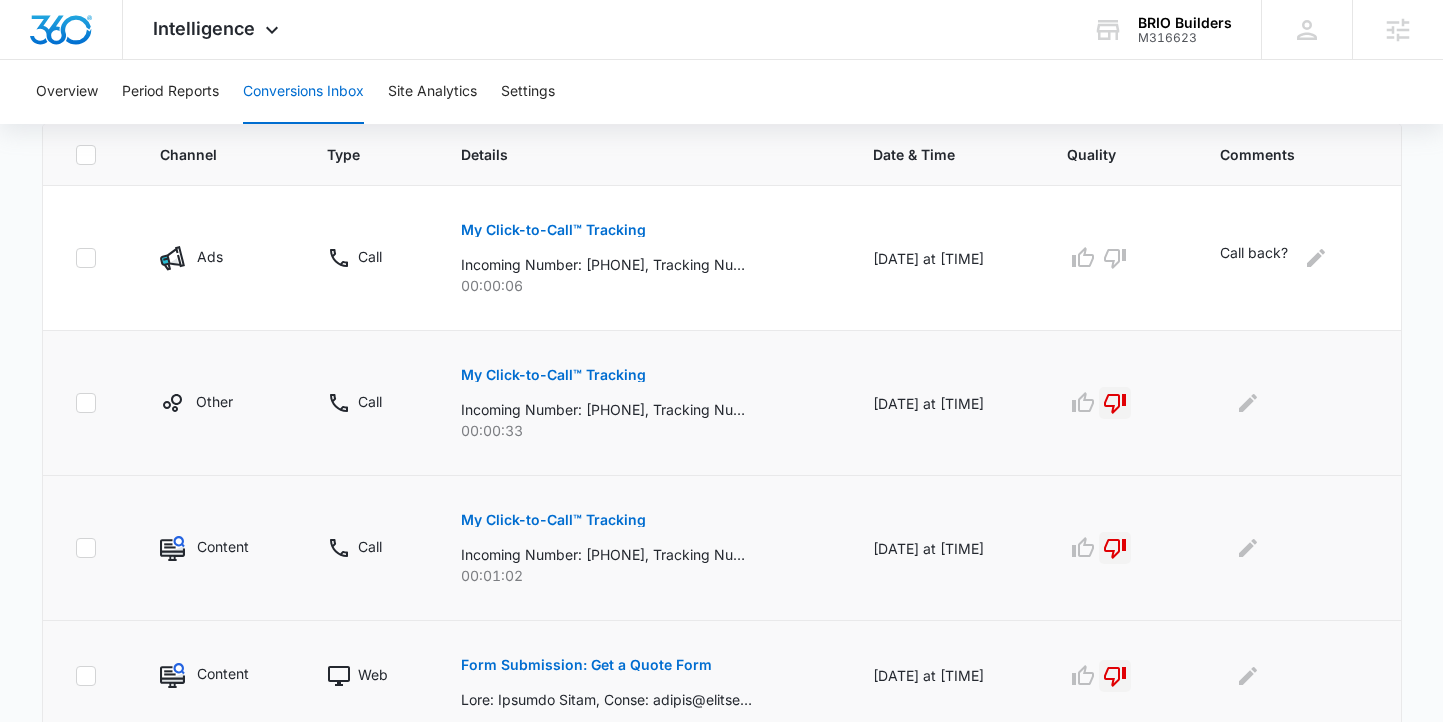 scroll, scrollTop: 0, scrollLeft: 0, axis: both 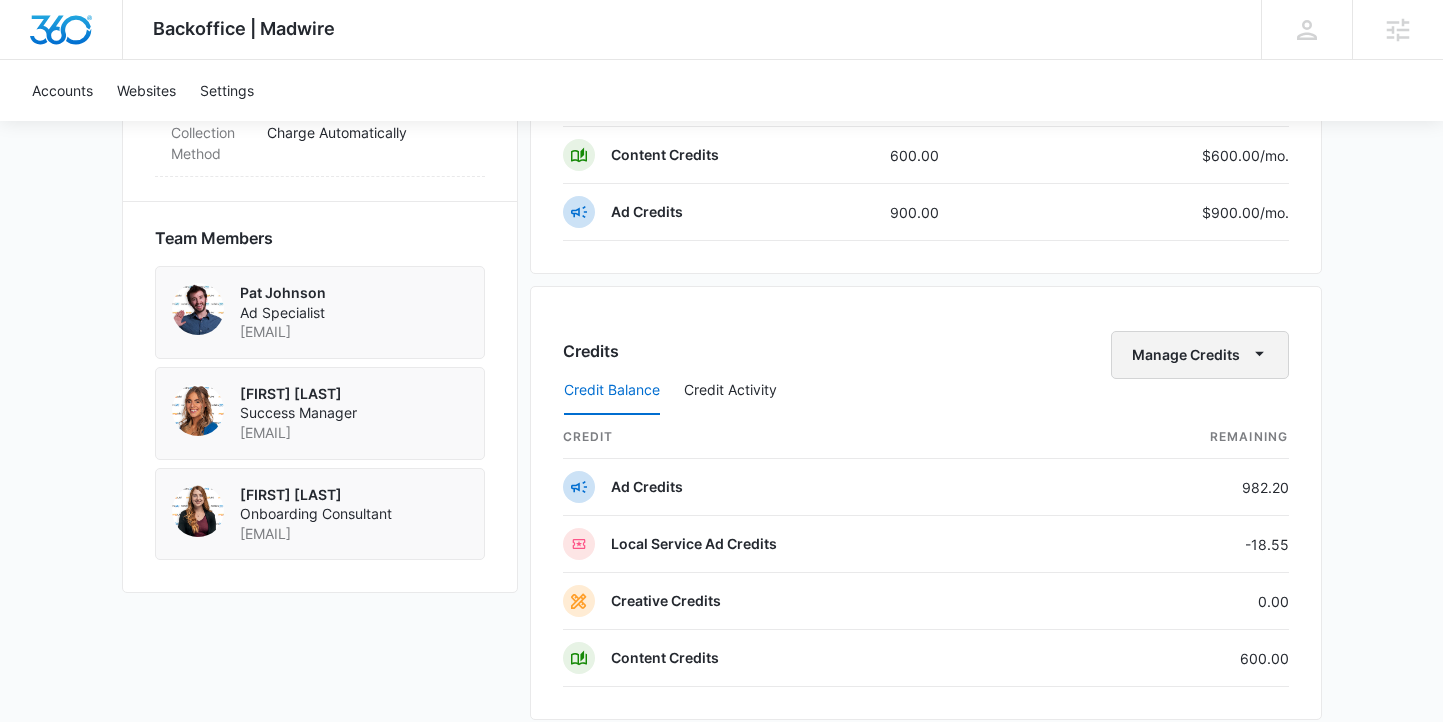 click on "Manage Credits" at bounding box center [1200, 355] 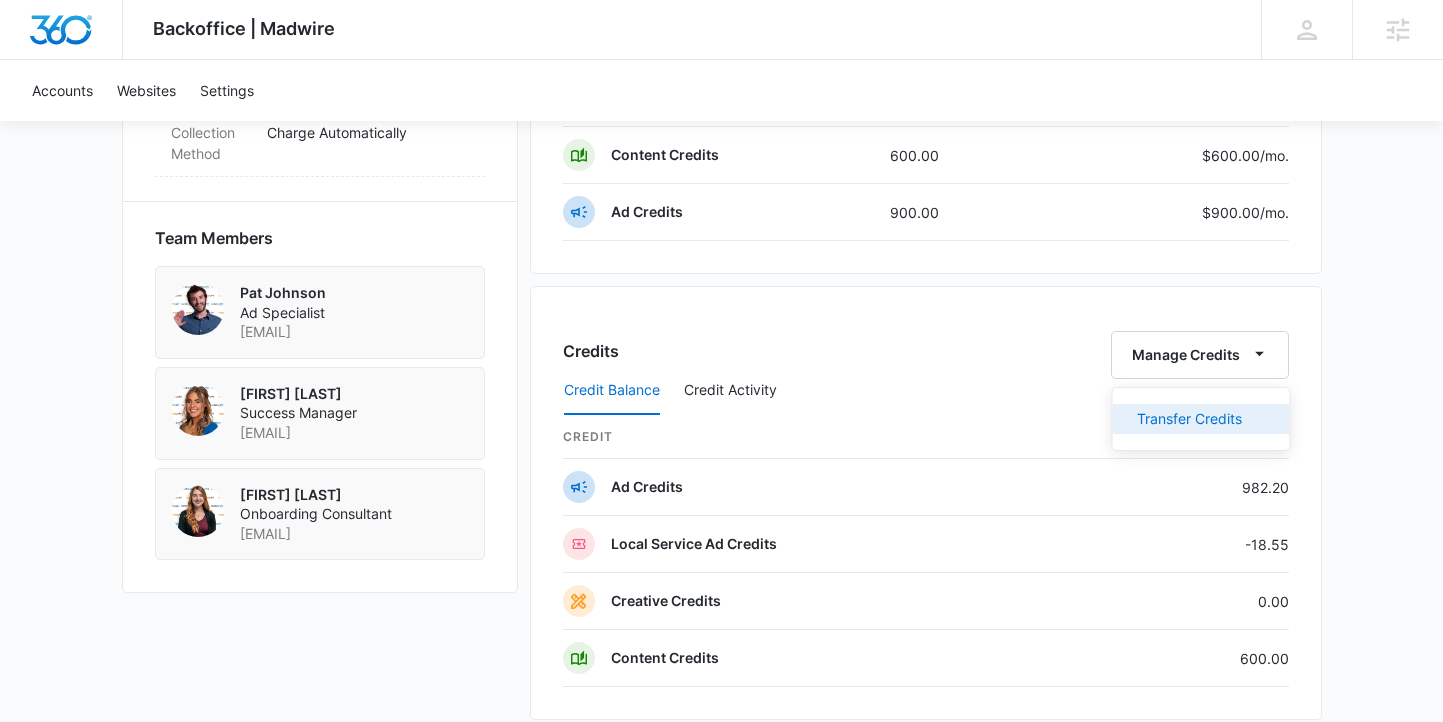 click on "Transfer Credits" at bounding box center (1189, 419) 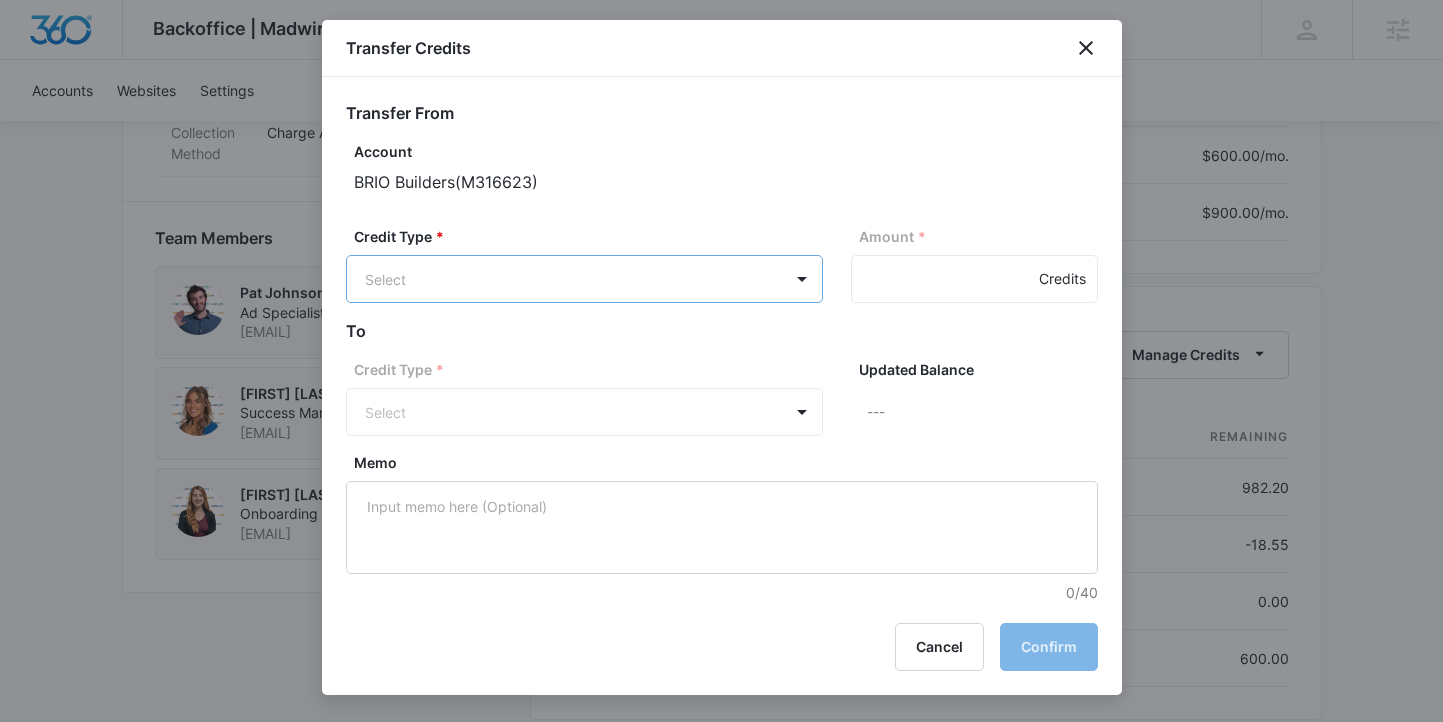 click on "Backoffice | Madwire Apps Settings McKenna Mueller McKenna.Mueller@madwire.com My Profile Notifications Support Logout Terms & Conditions   •   Privacy Policy Agencies Accounts Websites Settings BRIO Builders M316623 Paid Next payment of  $1,921.07  due  Aug 25 One Time Sale Go to Dashboard BRIO Builders M316623 Details Billing Type Stripe Billing Contact Ciel Gomez ciel.gomez@briobuilders.com 1 (210) 988-2777 Billing Address 6862 ALAMO DOWNS PKWY SAN ANTONIO ,  TX   78238-4534 US Local Time 01:22pm   ( America/Denver ) Industry Contractor Lifetime Nov 27, 2024  ( 8 months ) Last Active - Lead Source - Partner - Stripe ID cus_RIR5Sh42h61W8I Collection Method Charge Automatically Team Members Pat Johnson Ad Specialist pat.johnson@madwire.com McKenna Mueller Success Manager McKenna.Mueller@madwire.com Laura Streeter Onboarding Consultant laura.streeter@madwire.com Billing Task Manager Payment Method 5606 exp. 6/2026 Manage Subscriptions Manage Marketing 360® Full-Platform Paid $395.00 /mo. Show Apps $0.00" at bounding box center (721, 138) 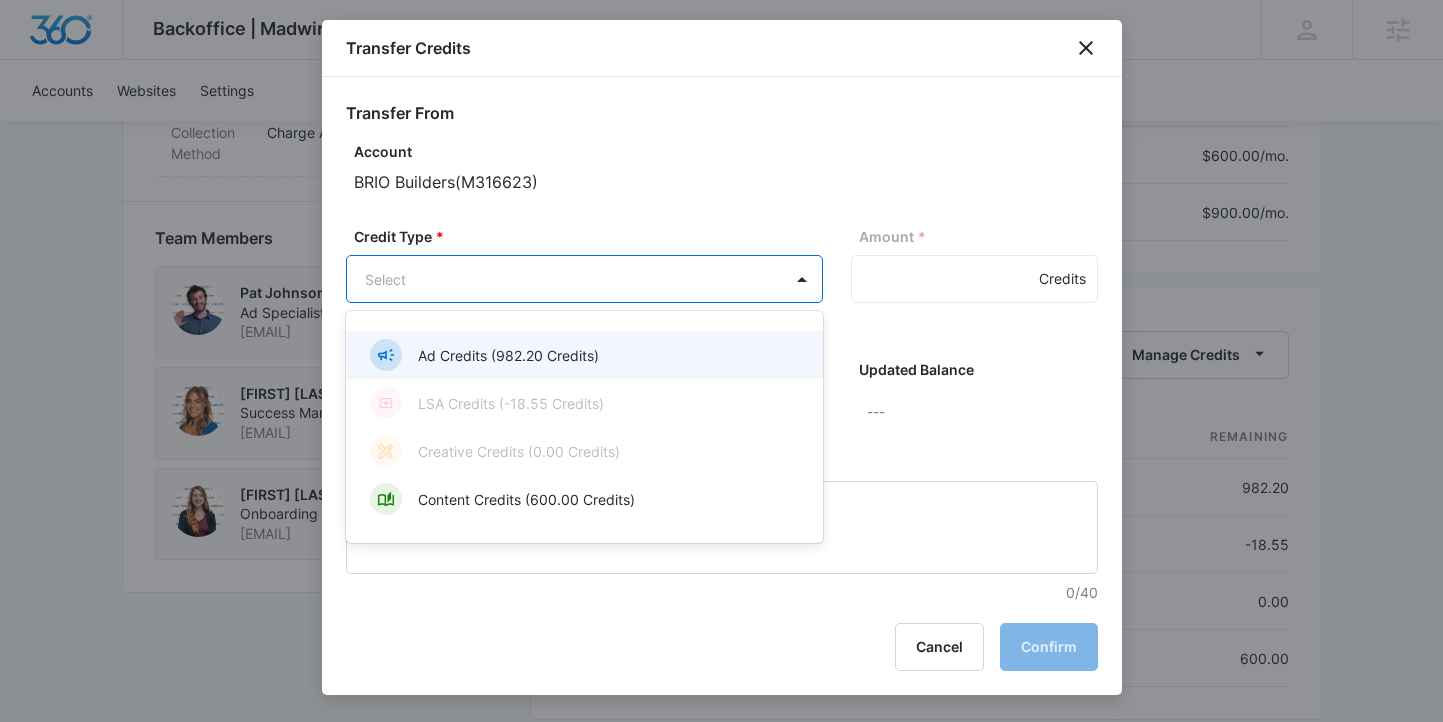 click on "Ad Credits (982.20 Credits)" at bounding box center [582, 355] 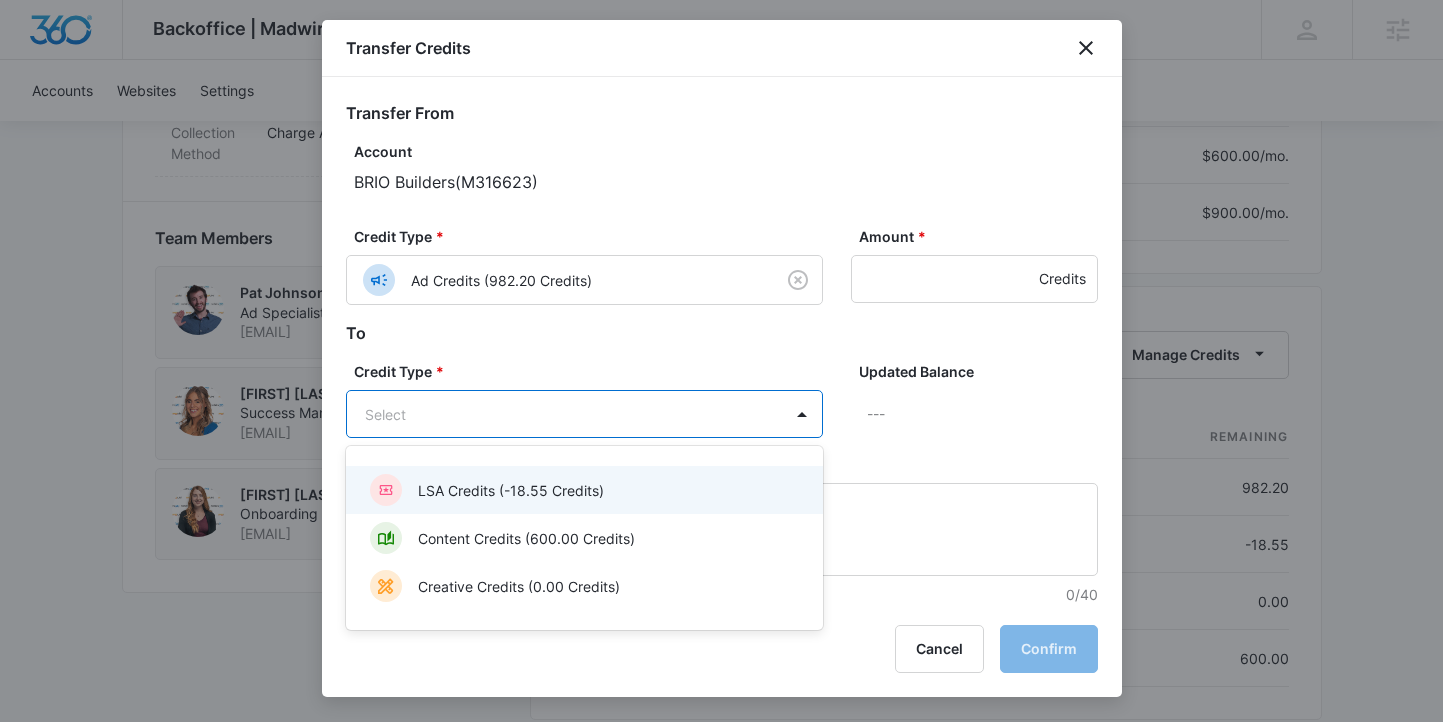 click on "Backoffice | Madwire Apps Settings McKenna Mueller McKenna.Mueller@madwire.com My Profile Notifications Support Logout Terms & Conditions   •   Privacy Policy Agencies Accounts Websites Settings BRIO Builders M316623 Paid Next payment of  $1,921.07  due  Aug 25 One Time Sale Go to Dashboard BRIO Builders M316623 Details Billing Type Stripe Billing Contact Ciel Gomez ciel.gomez@briobuilders.com 1 (210) 988-2777 Billing Address 6862 ALAMO DOWNS PKWY SAN ANTONIO ,  TX   78238-4534 US Local Time 01:22pm   ( America/Denver ) Industry Contractor Lifetime Nov 27, 2024  ( 8 months ) Last Active - Lead Source - Partner - Stripe ID cus_RIR5Sh42h61W8I Collection Method Charge Automatically Team Members Pat Johnson Ad Specialist pat.johnson@madwire.com McKenna Mueller Success Manager McKenna.Mueller@madwire.com Laura Streeter Onboarding Consultant laura.streeter@madwire.com Billing Task Manager Payment Method 5606 exp. 6/2026 Manage Subscriptions Manage Marketing 360® Full-Platform Paid $395.00 /mo. Show Apps $0.00" at bounding box center (721, 138) 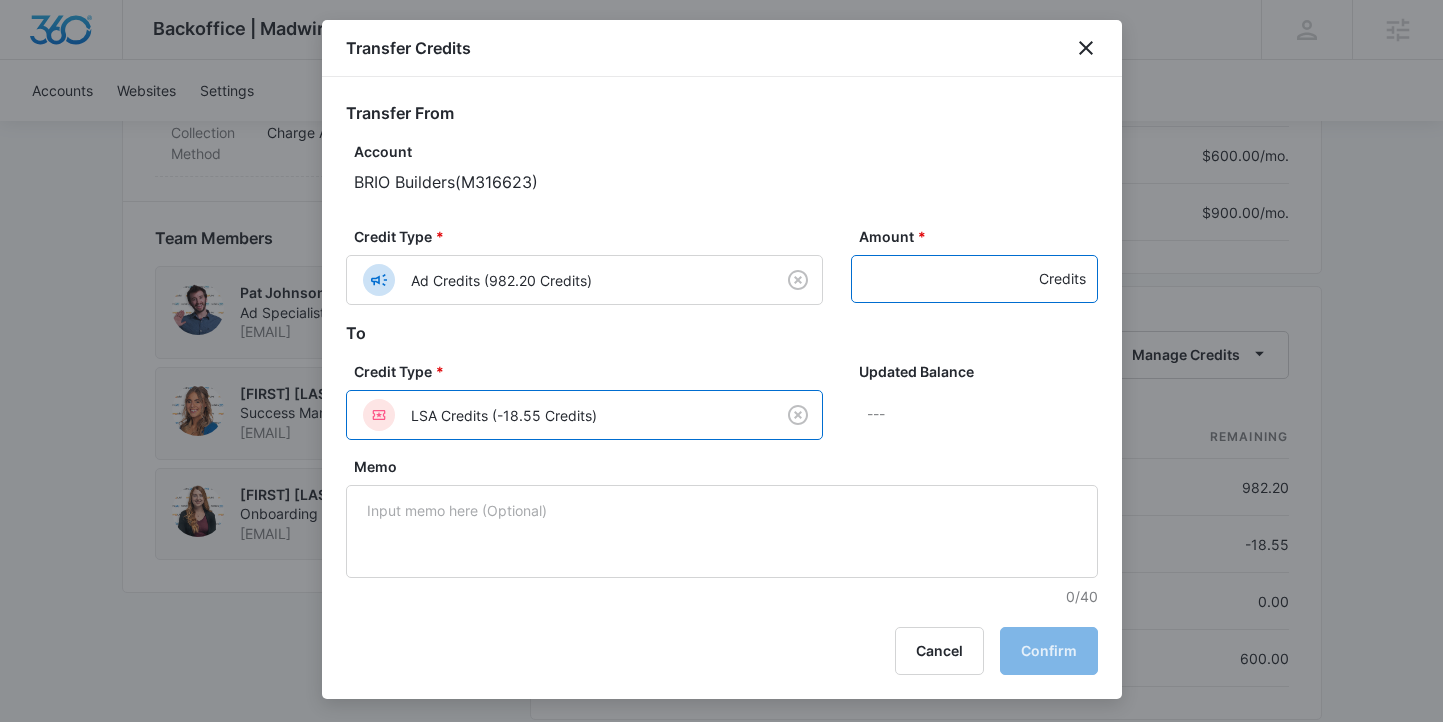 click on "Amount *" at bounding box center [974, 279] 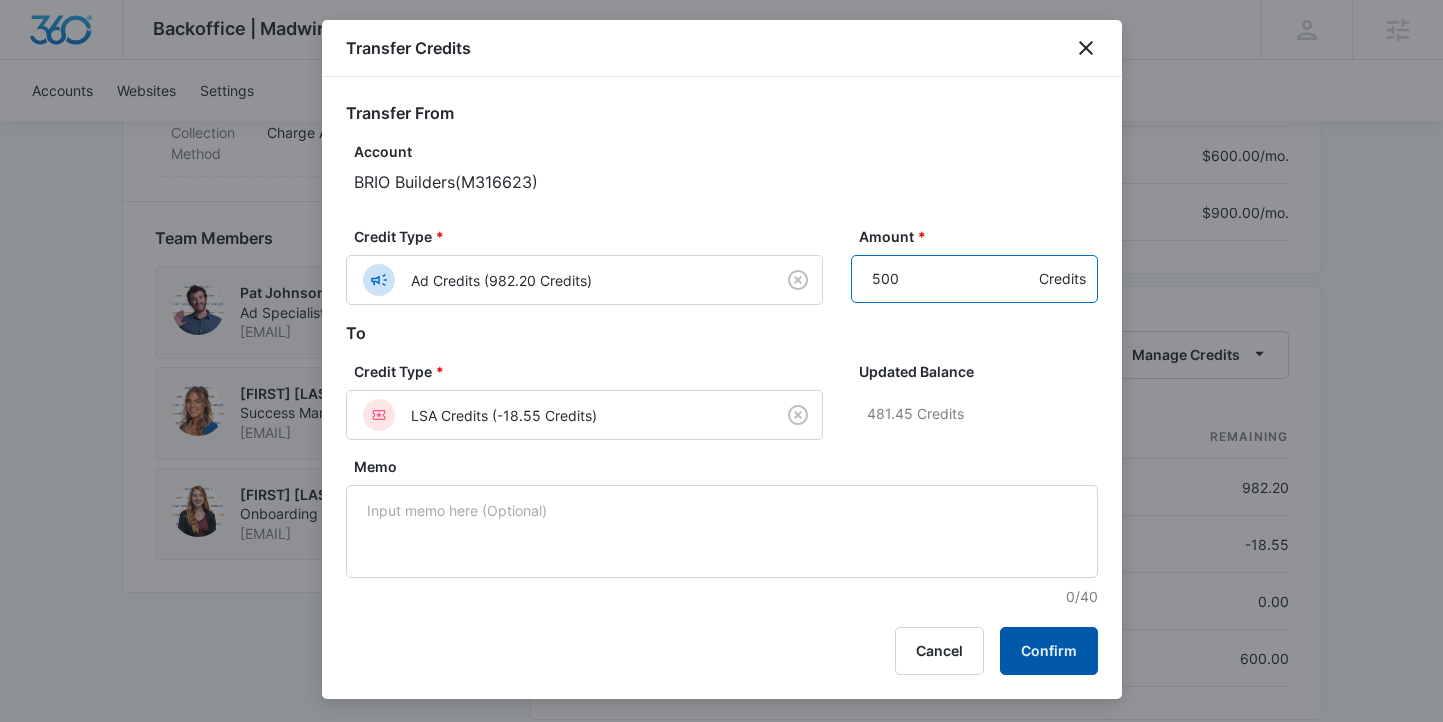type on "500" 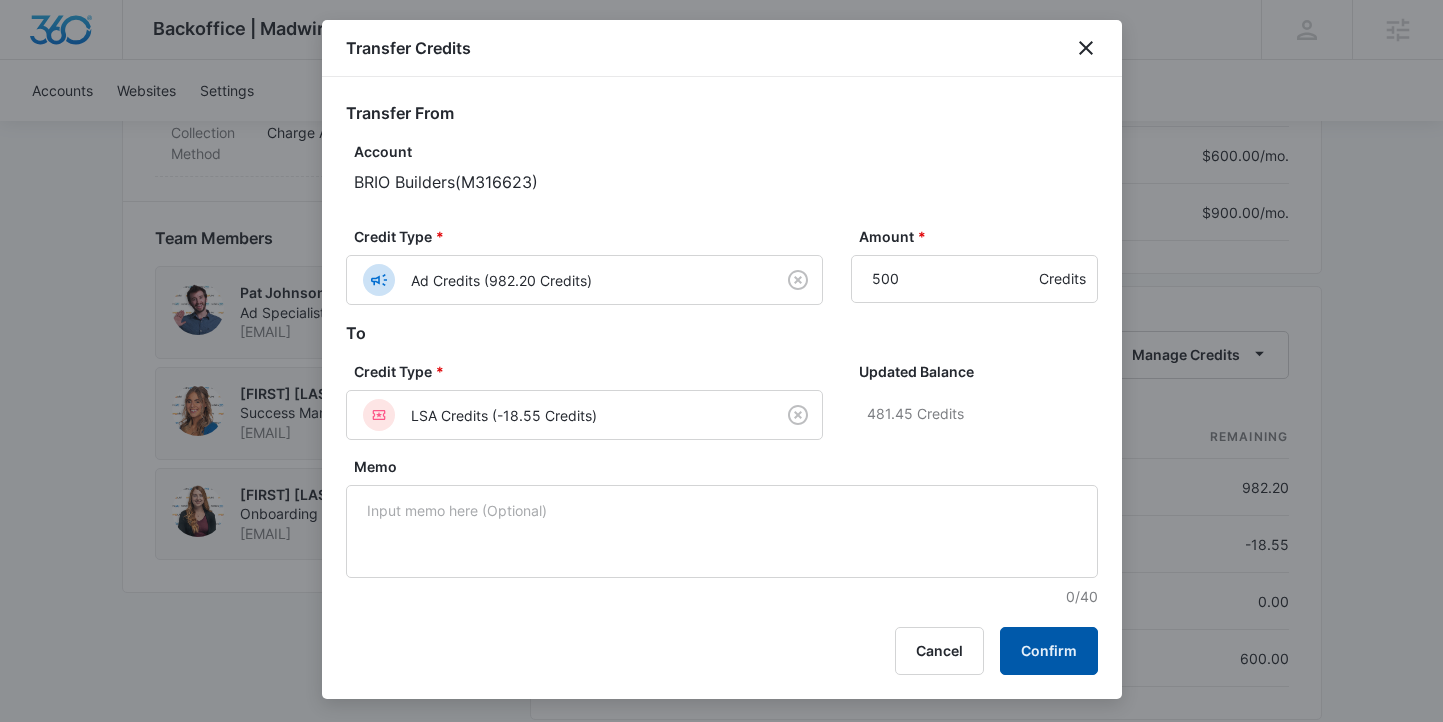 click on "Confirm" at bounding box center [1049, 651] 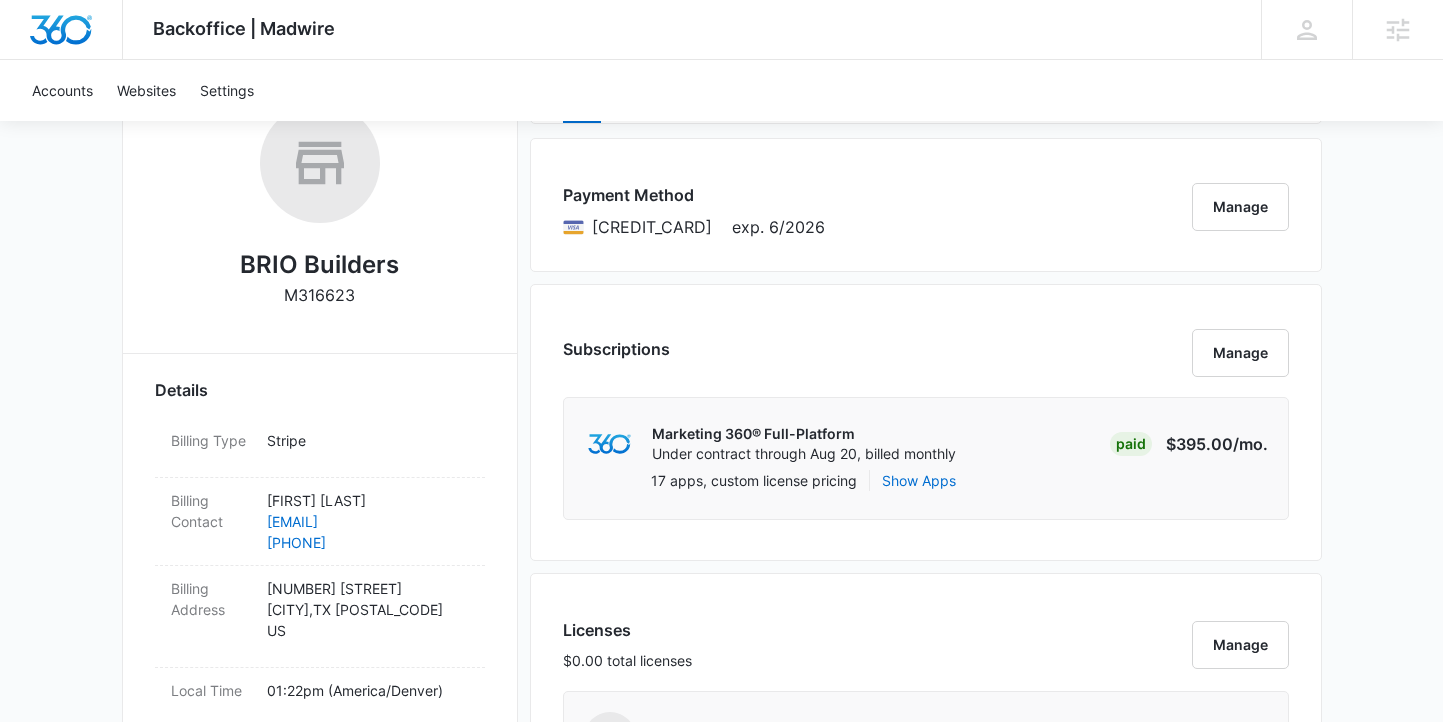 scroll, scrollTop: 312, scrollLeft: 0, axis: vertical 